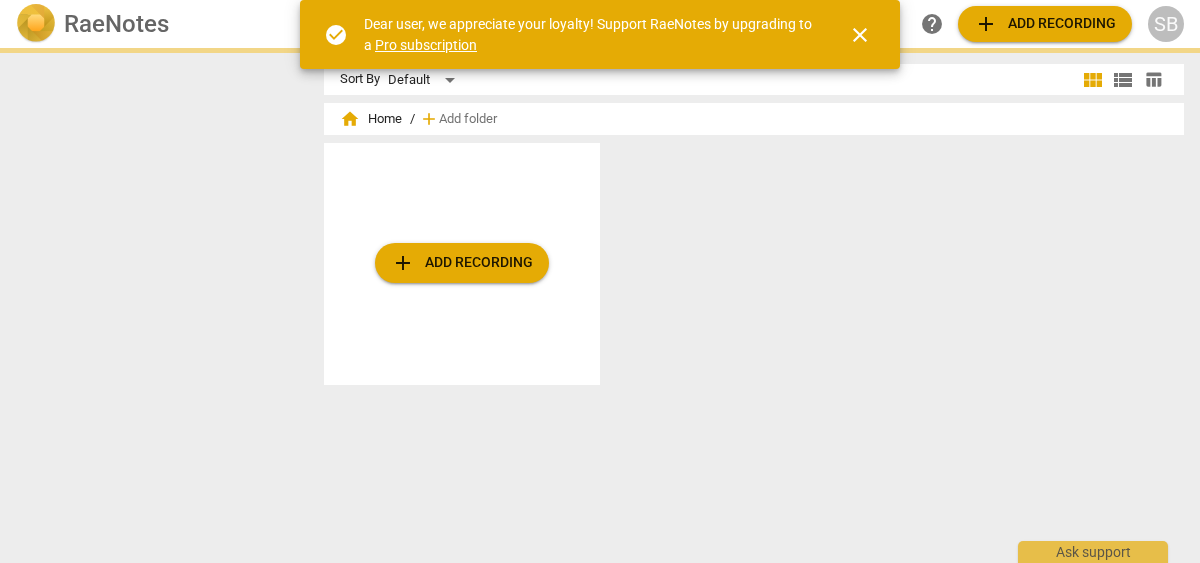 scroll, scrollTop: 0, scrollLeft: 0, axis: both 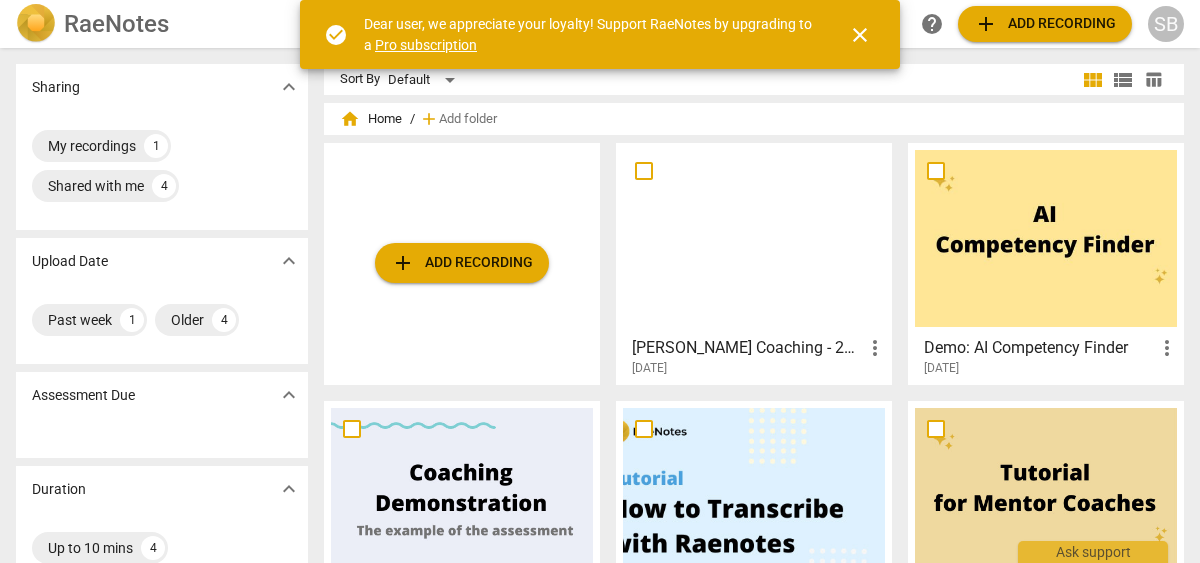 click on "close" at bounding box center (860, 35) 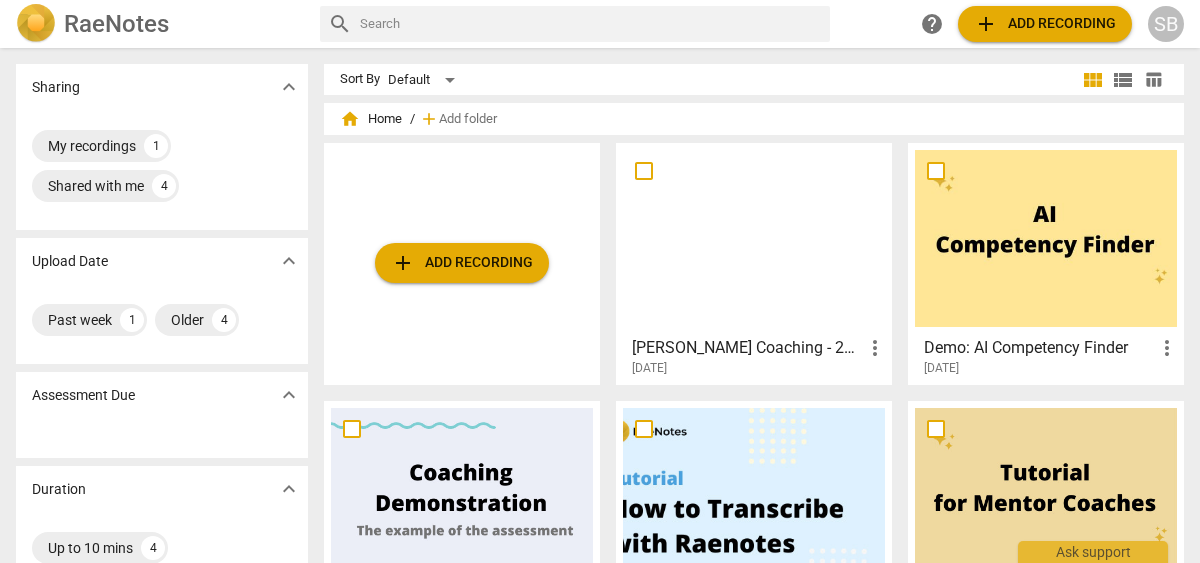 click at bounding box center (754, 238) 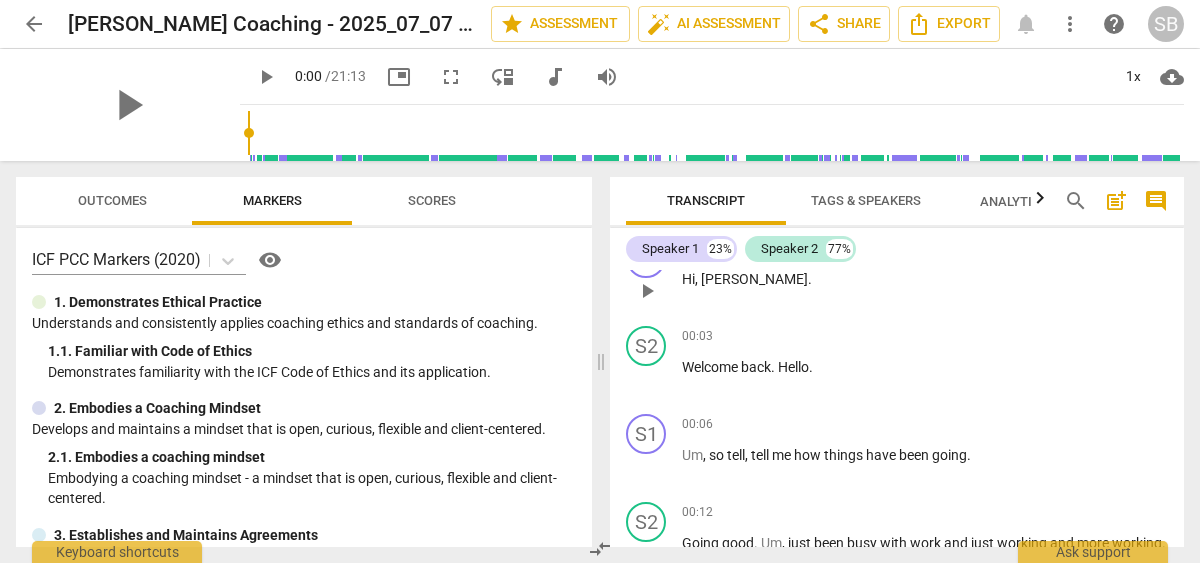 scroll, scrollTop: 100, scrollLeft: 0, axis: vertical 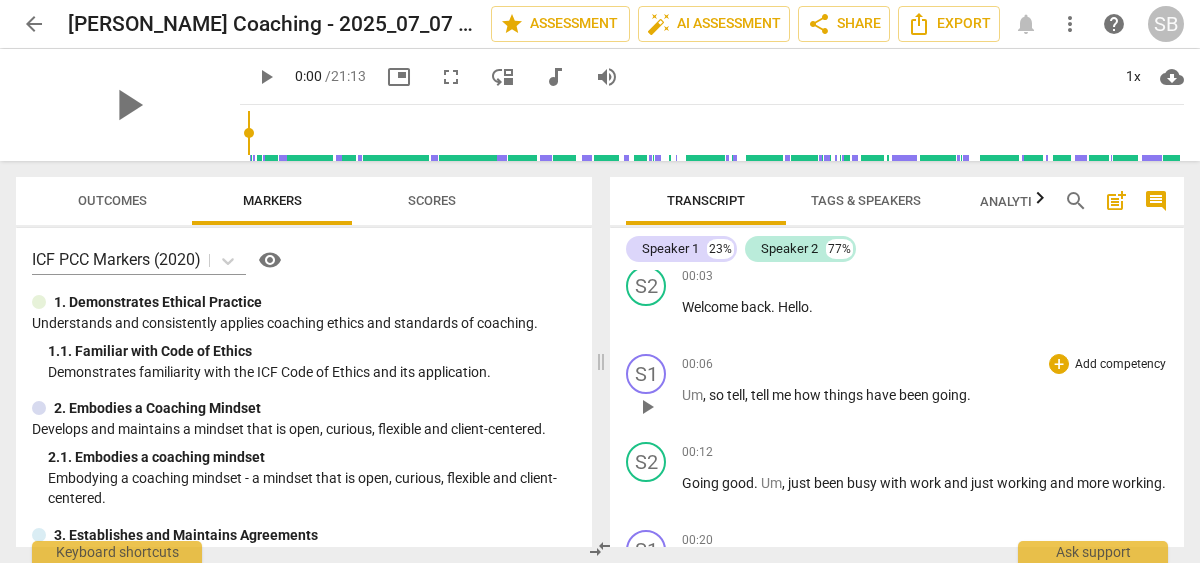 click on "so" at bounding box center [718, 395] 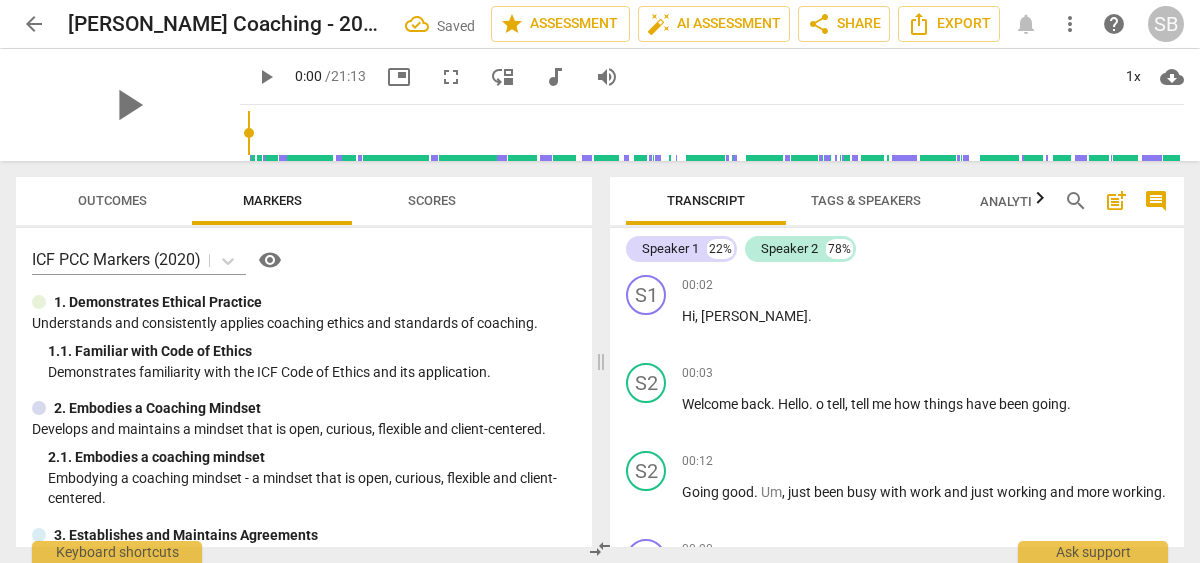 scroll, scrollTop: 0, scrollLeft: 0, axis: both 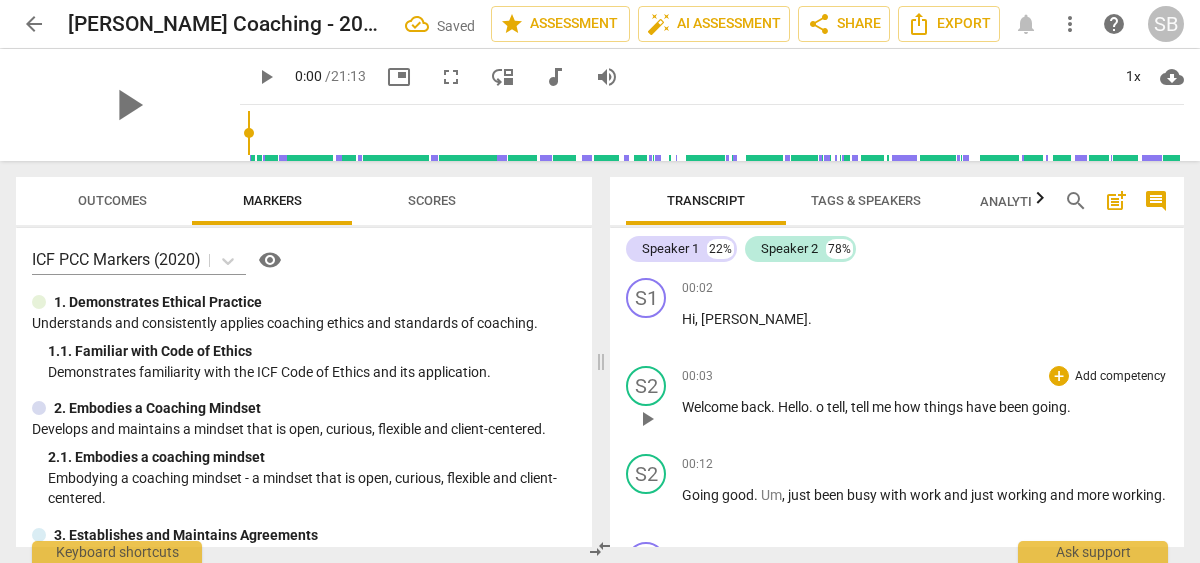 click on "o" at bounding box center [821, 407] 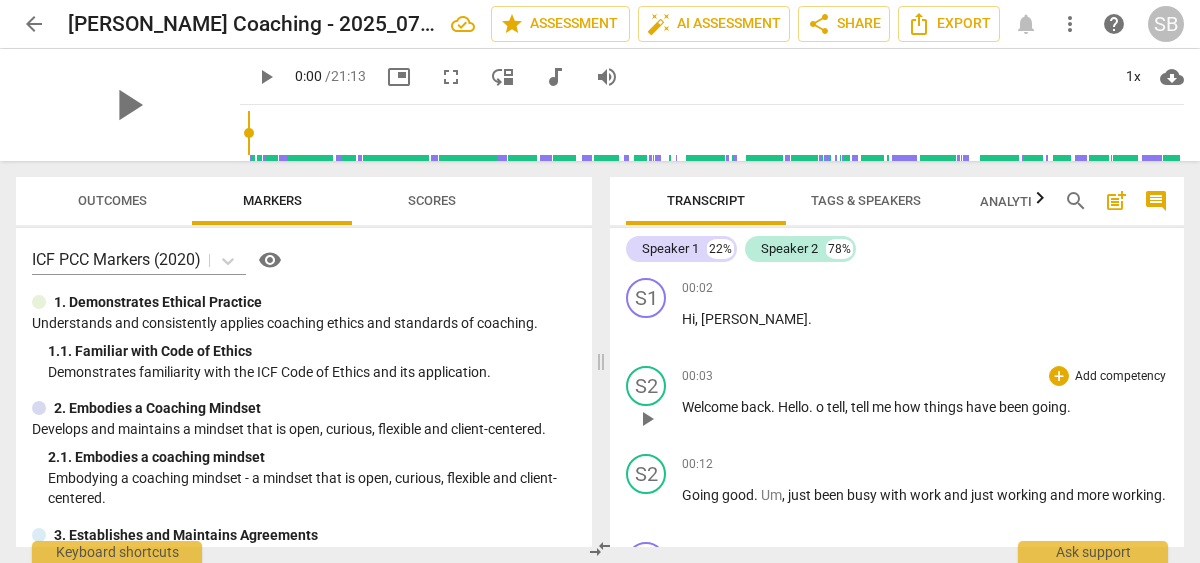 type 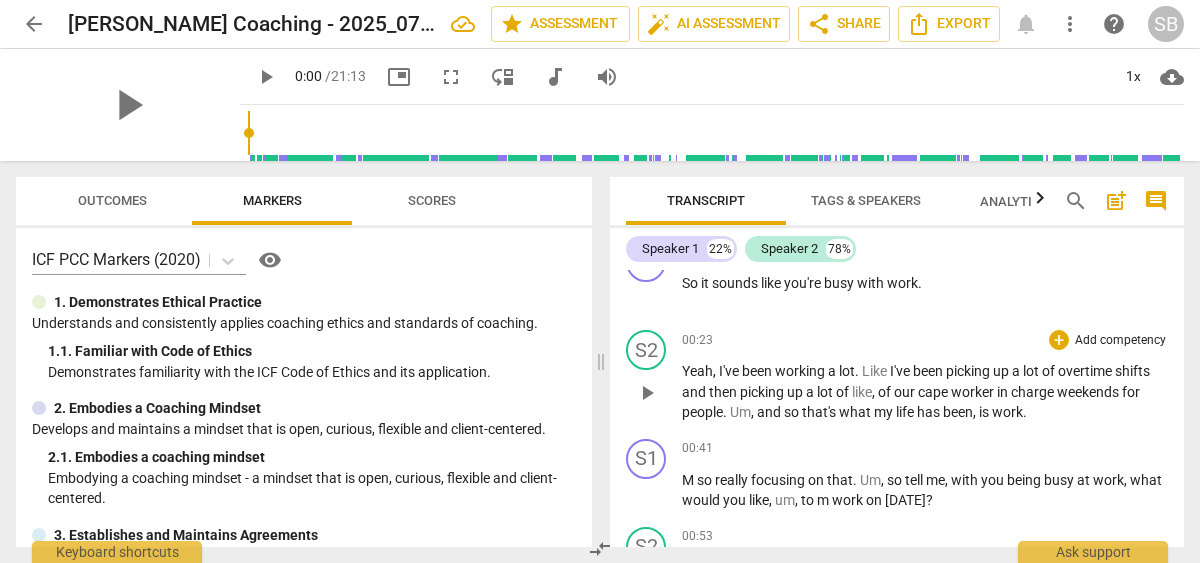 scroll, scrollTop: 400, scrollLeft: 0, axis: vertical 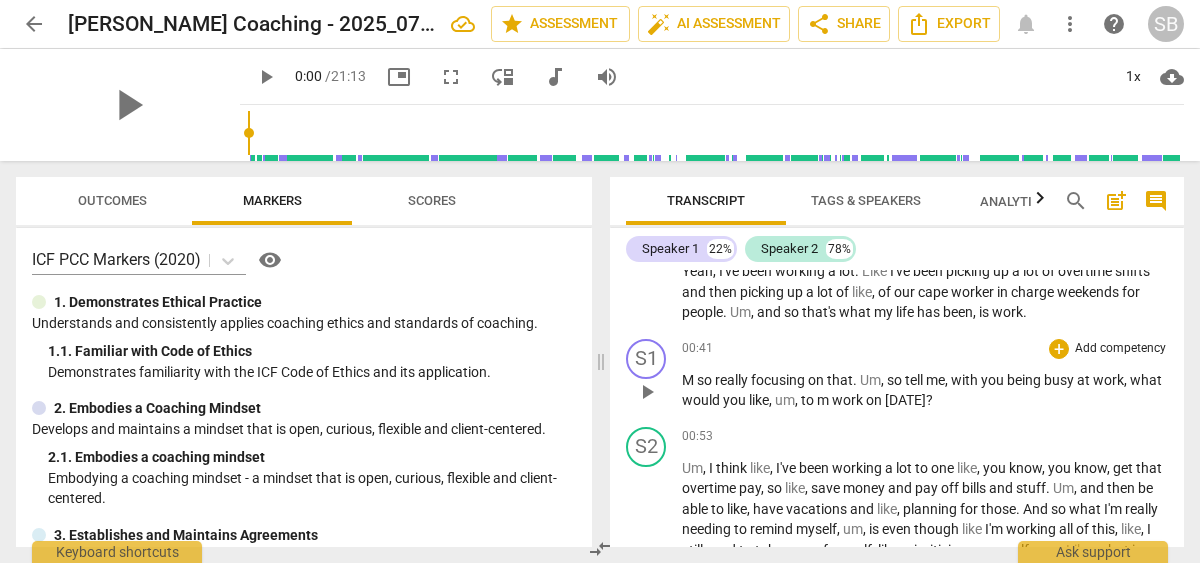 click on "so" at bounding box center [706, 380] 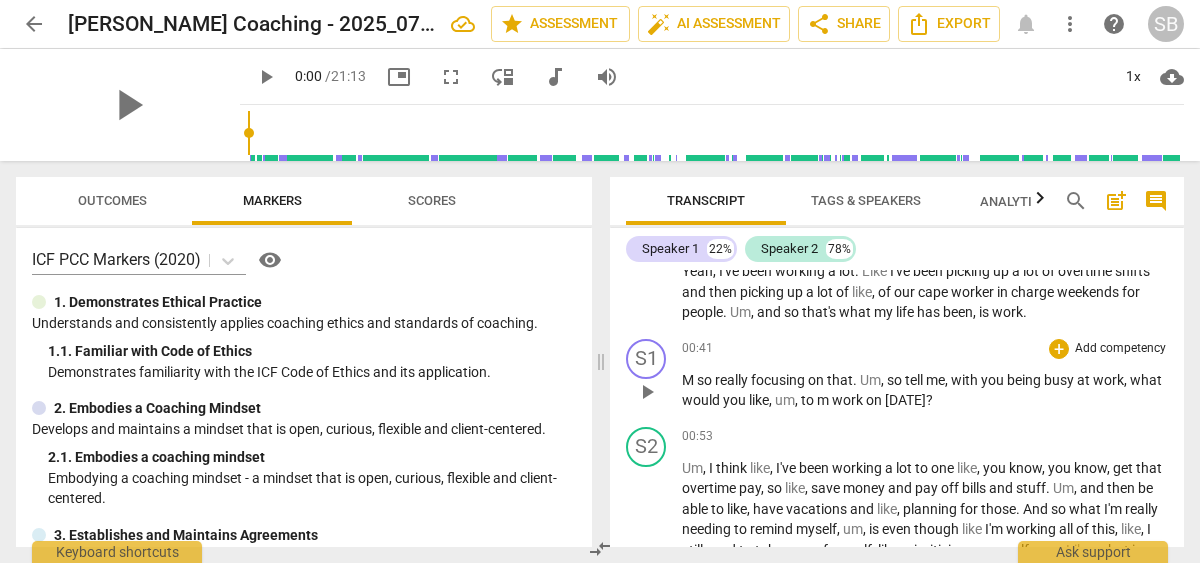 type 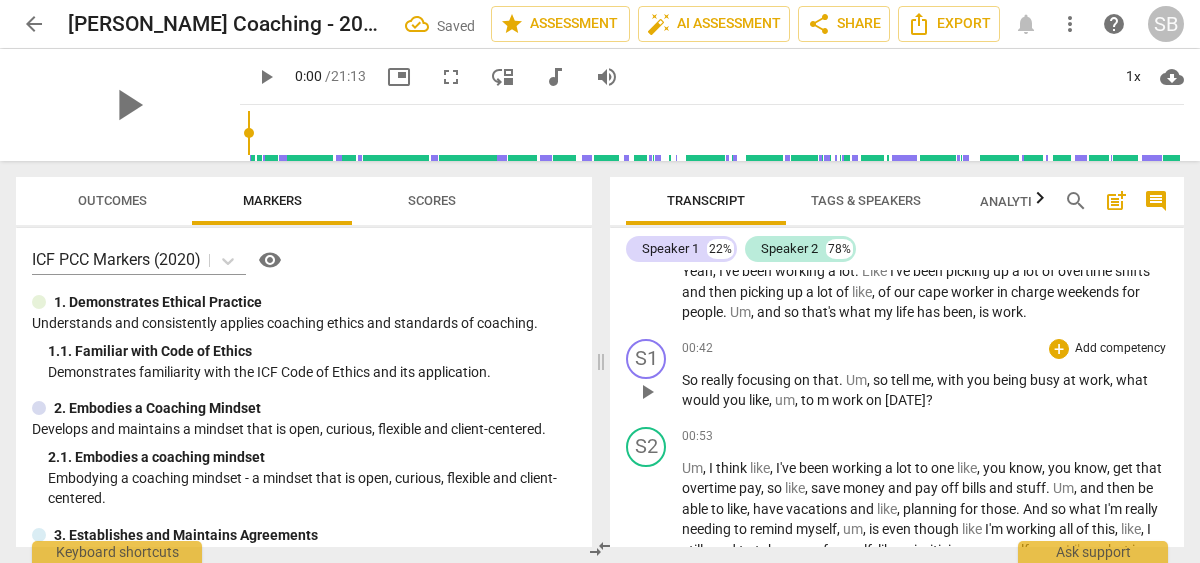 click on "so" at bounding box center (882, 380) 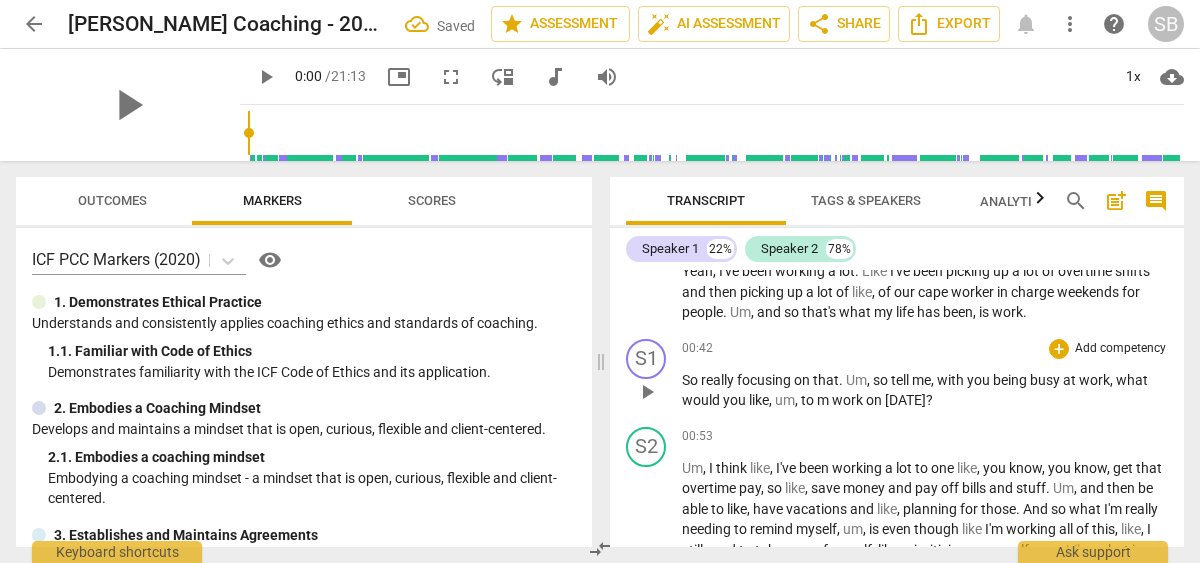 click on "tell" at bounding box center (901, 380) 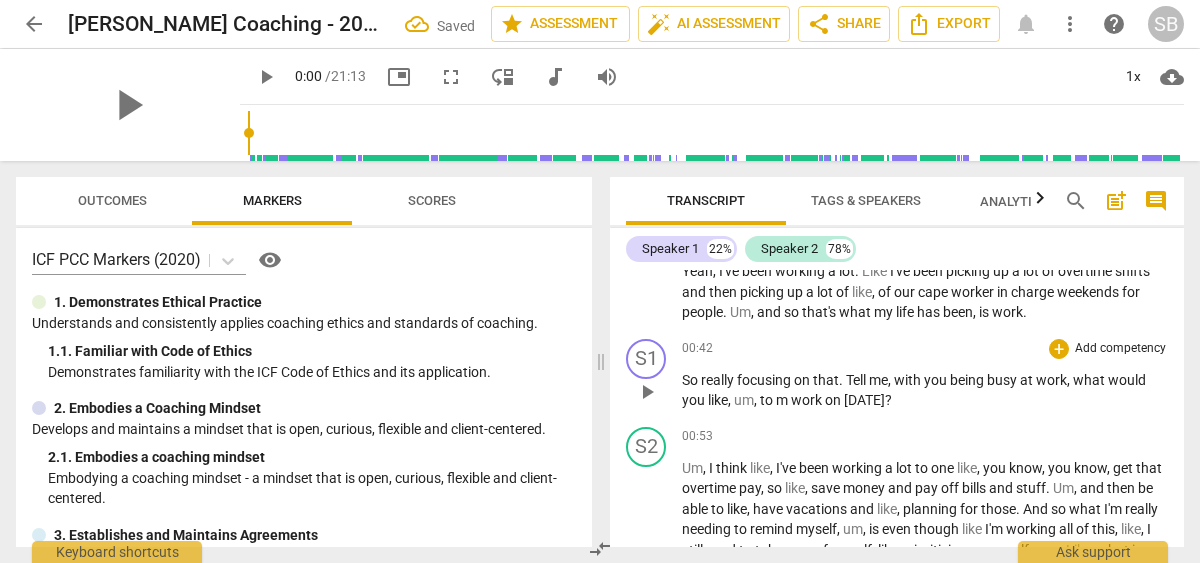 click on "m" at bounding box center (783, 400) 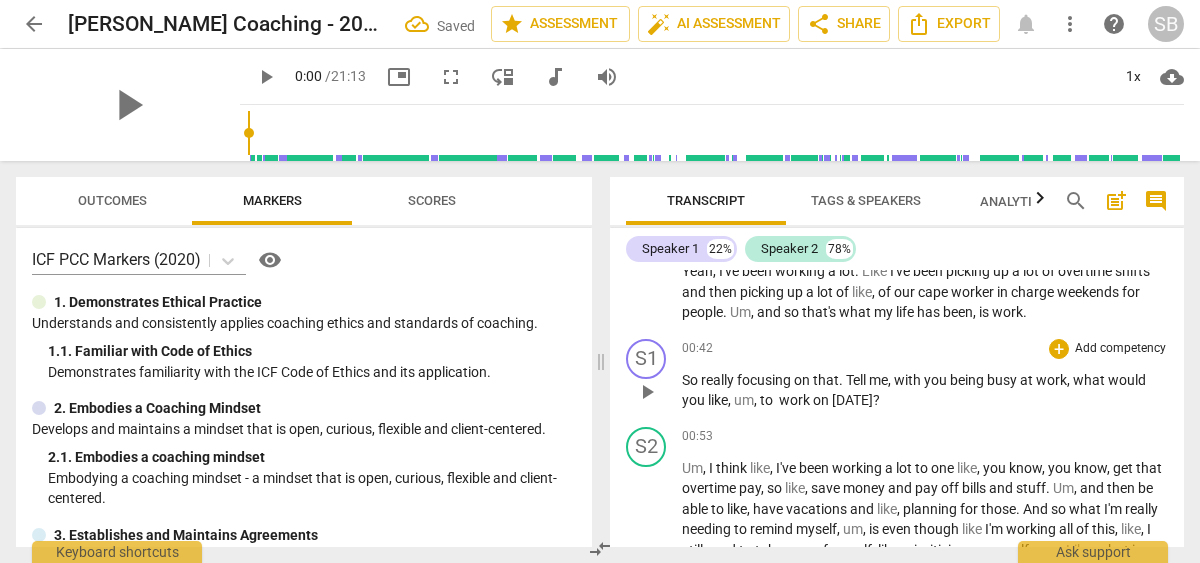 click on "," at bounding box center (757, 400) 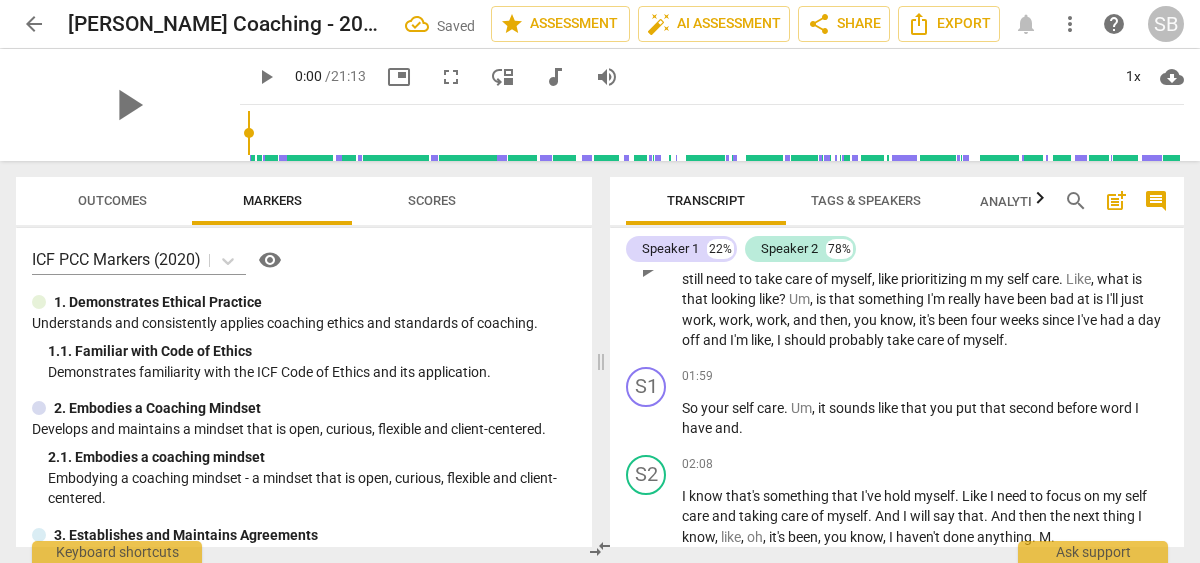 scroll, scrollTop: 700, scrollLeft: 0, axis: vertical 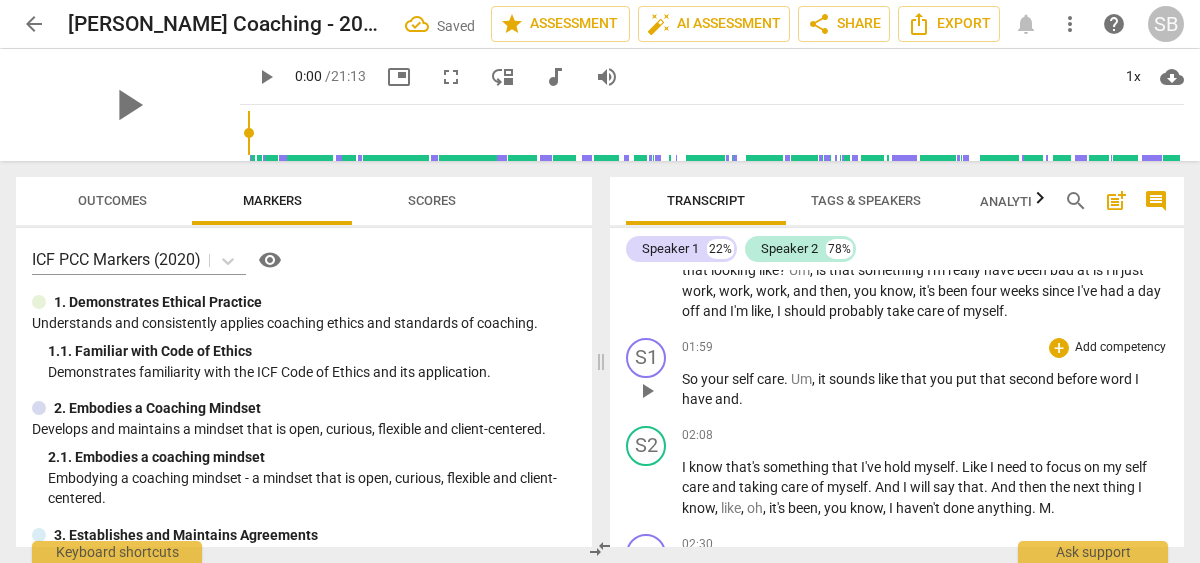 click on "your" at bounding box center (716, 379) 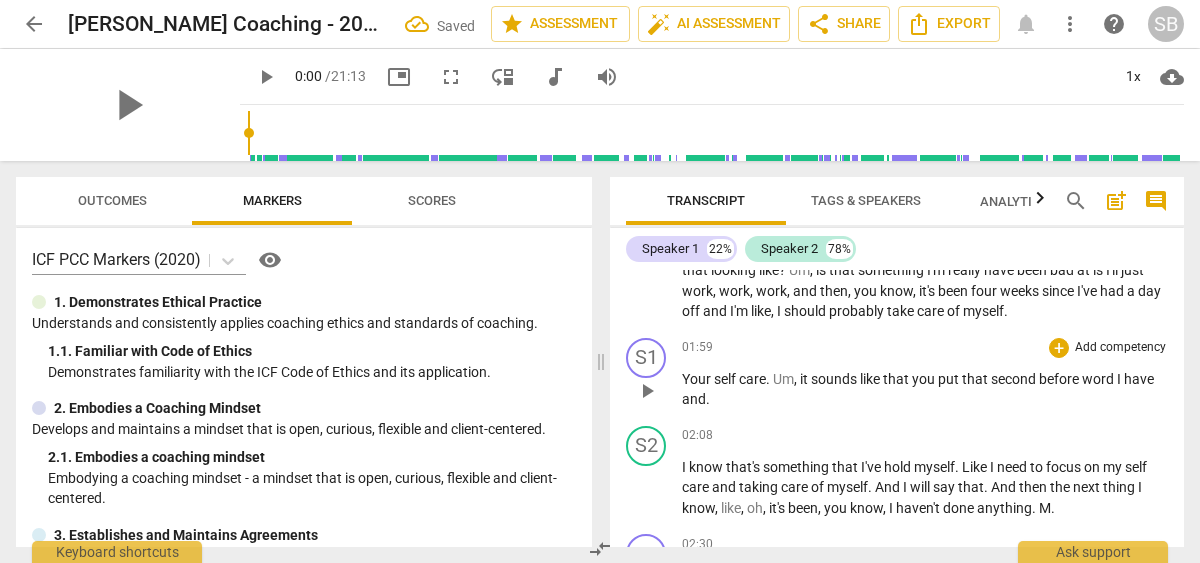 click on "it" at bounding box center [805, 379] 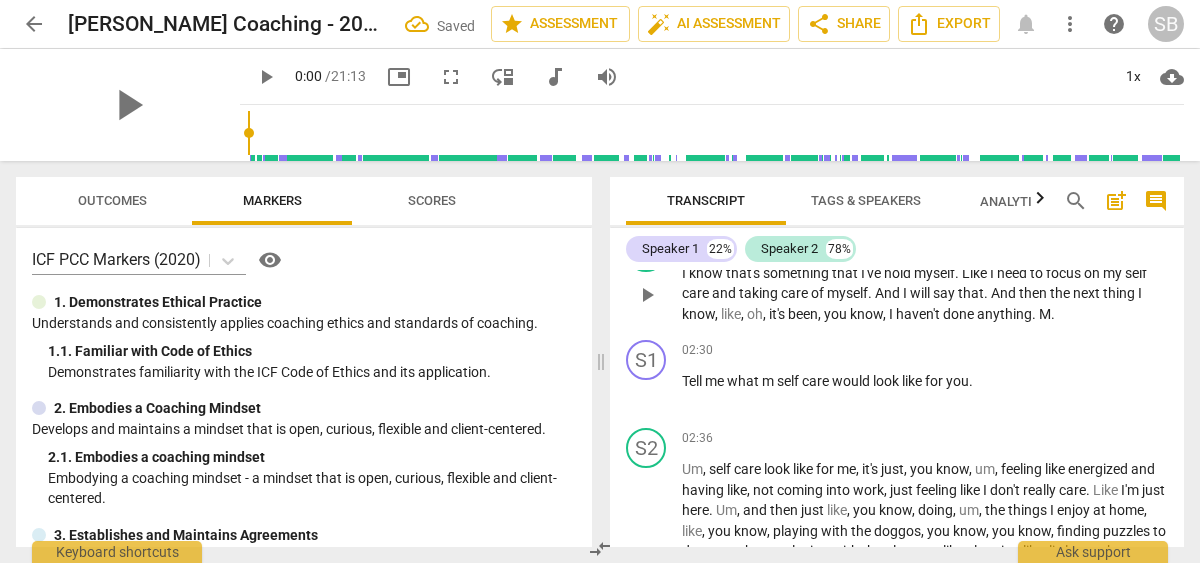 scroll, scrollTop: 900, scrollLeft: 0, axis: vertical 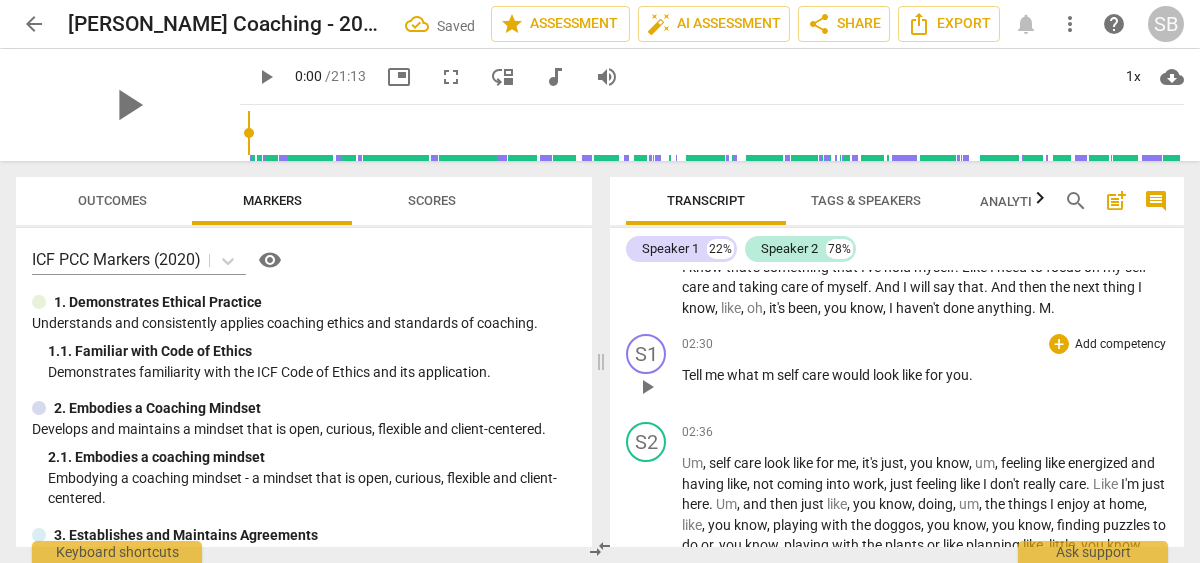 click on "m" at bounding box center (769, 375) 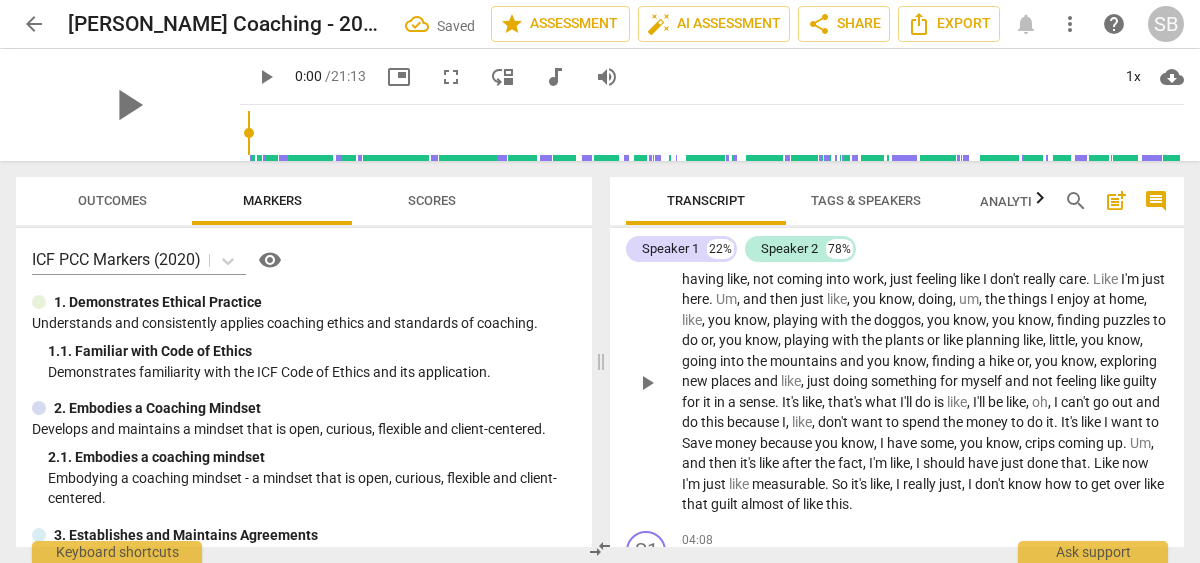scroll, scrollTop: 1200, scrollLeft: 0, axis: vertical 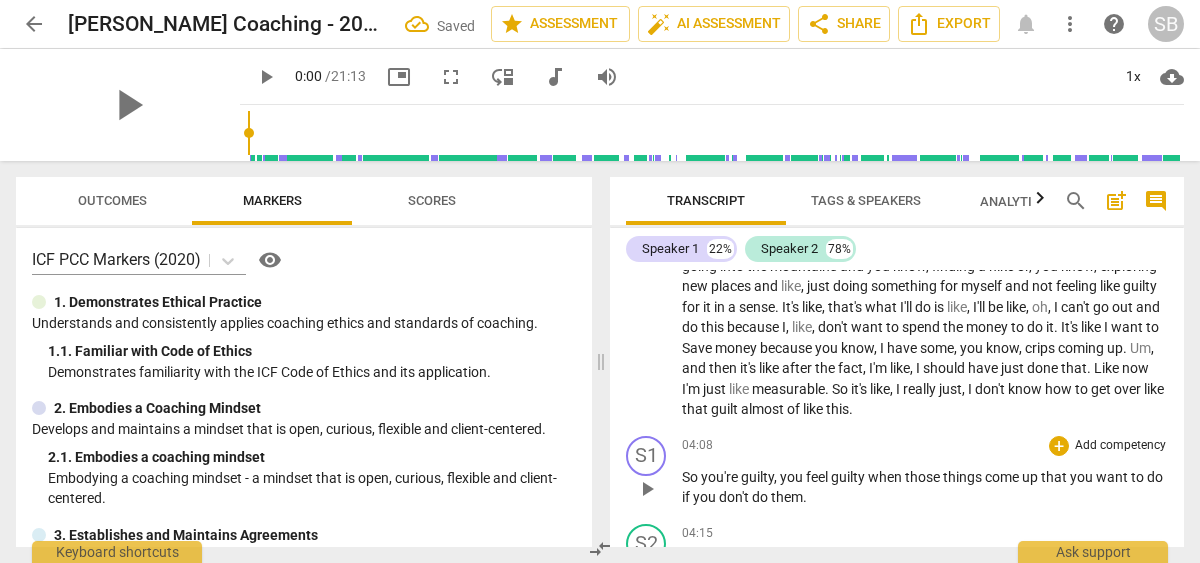 click on "guilty" at bounding box center [757, 477] 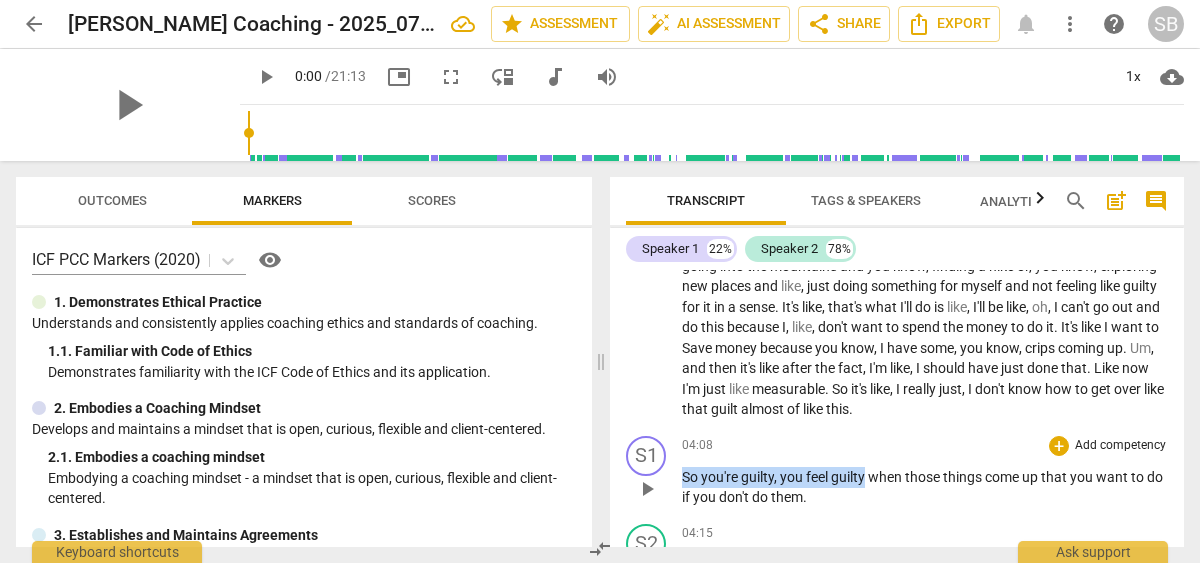 drag, startPoint x: 868, startPoint y: 476, endPoint x: 682, endPoint y: 480, distance: 186.043 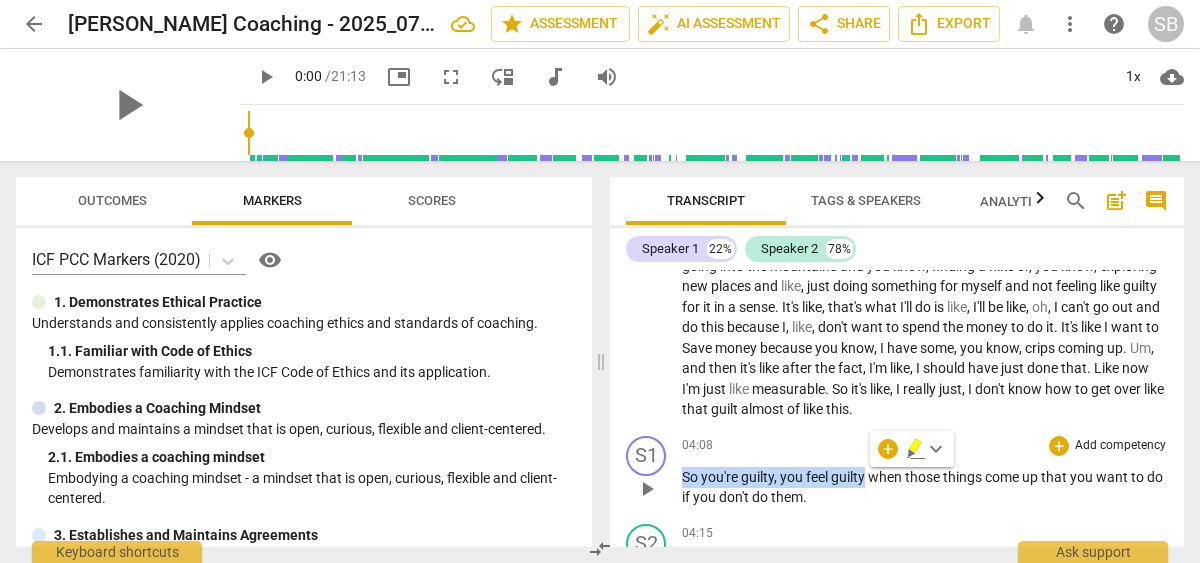 type 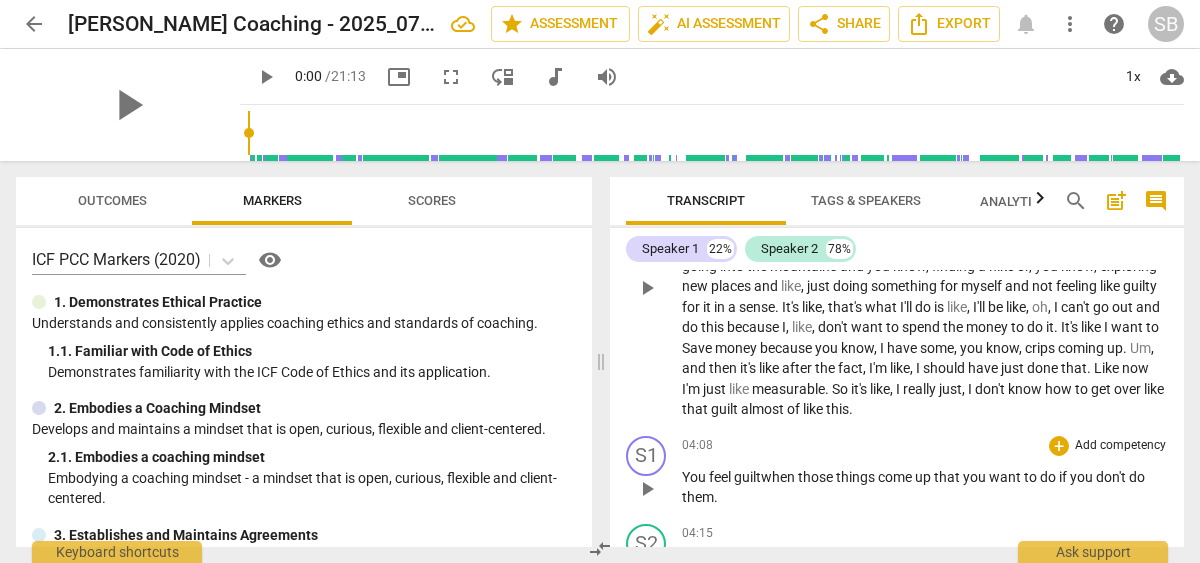 scroll, scrollTop: 1400, scrollLeft: 0, axis: vertical 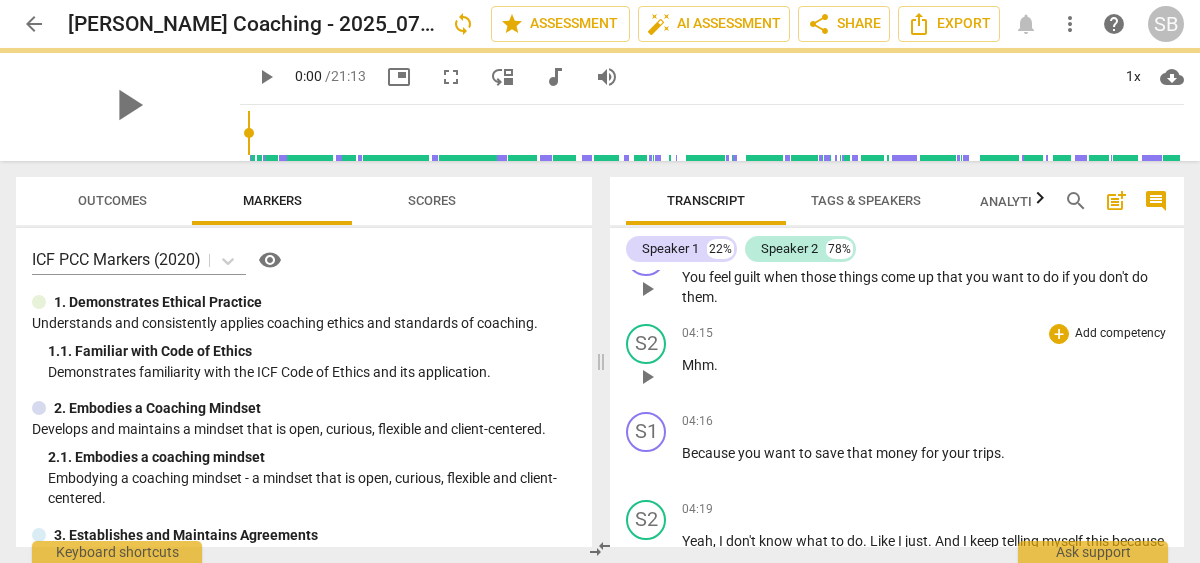 click on "Mhm ." at bounding box center [925, 365] 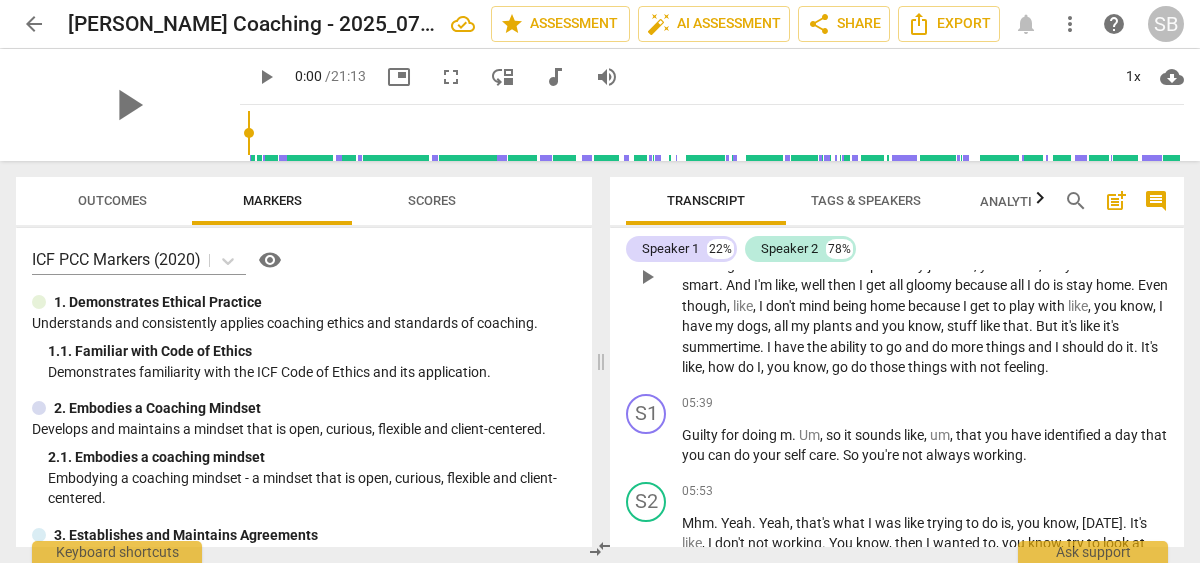 scroll, scrollTop: 1800, scrollLeft: 0, axis: vertical 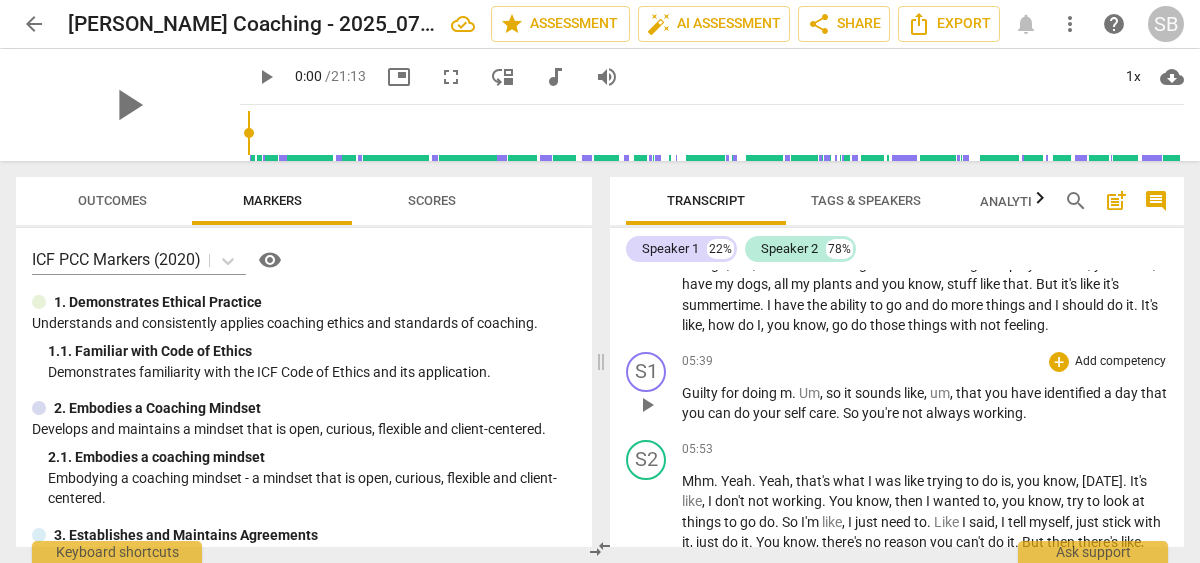 click on "it" at bounding box center [849, 393] 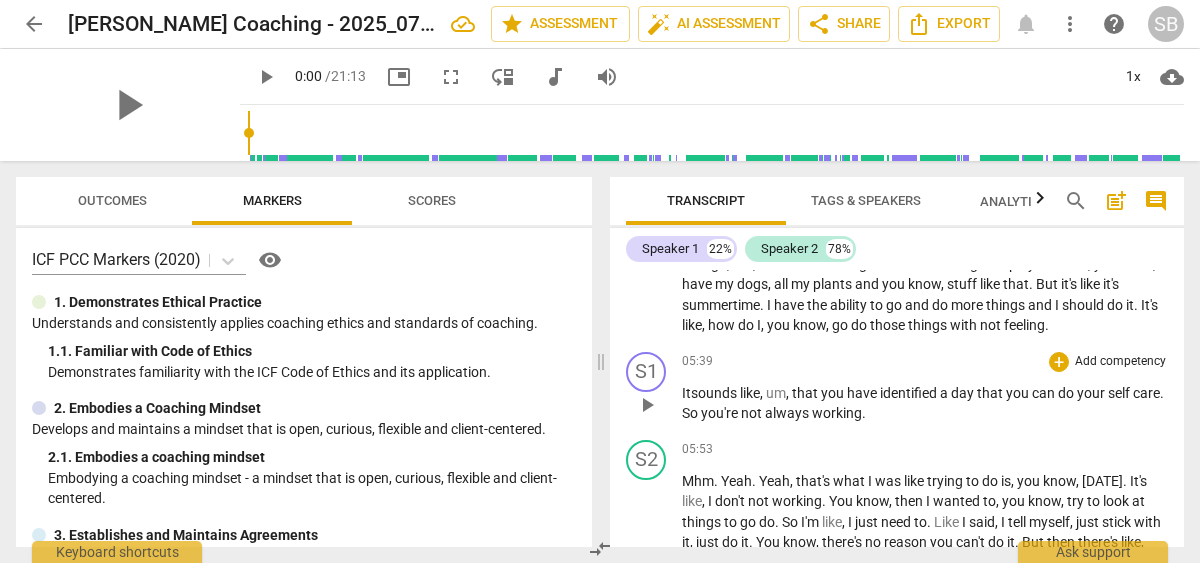 click on "," at bounding box center (789, 393) 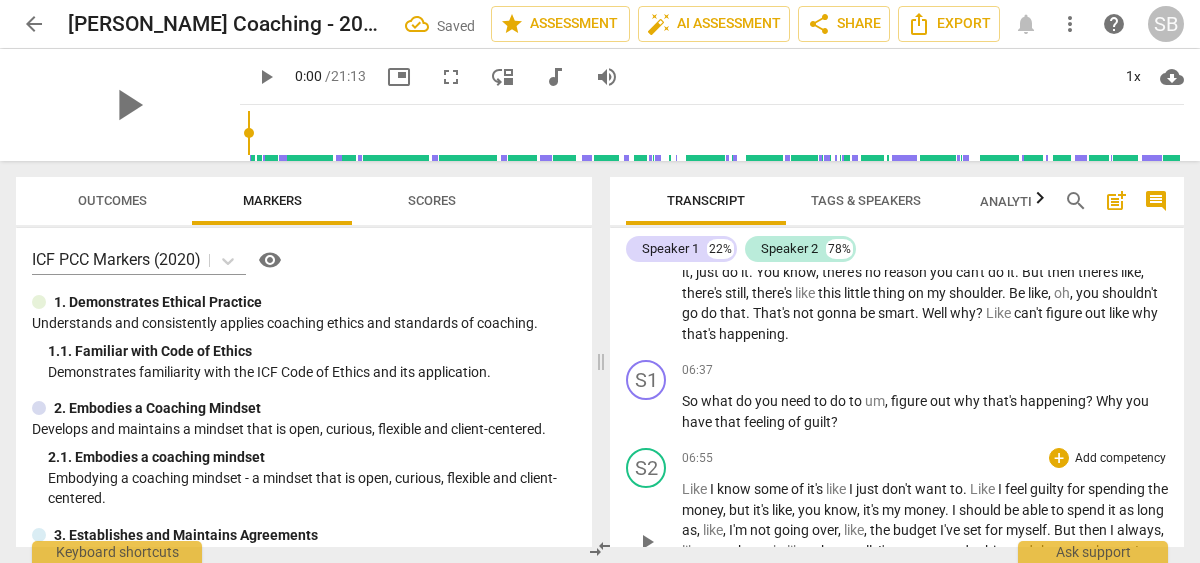 scroll, scrollTop: 2100, scrollLeft: 0, axis: vertical 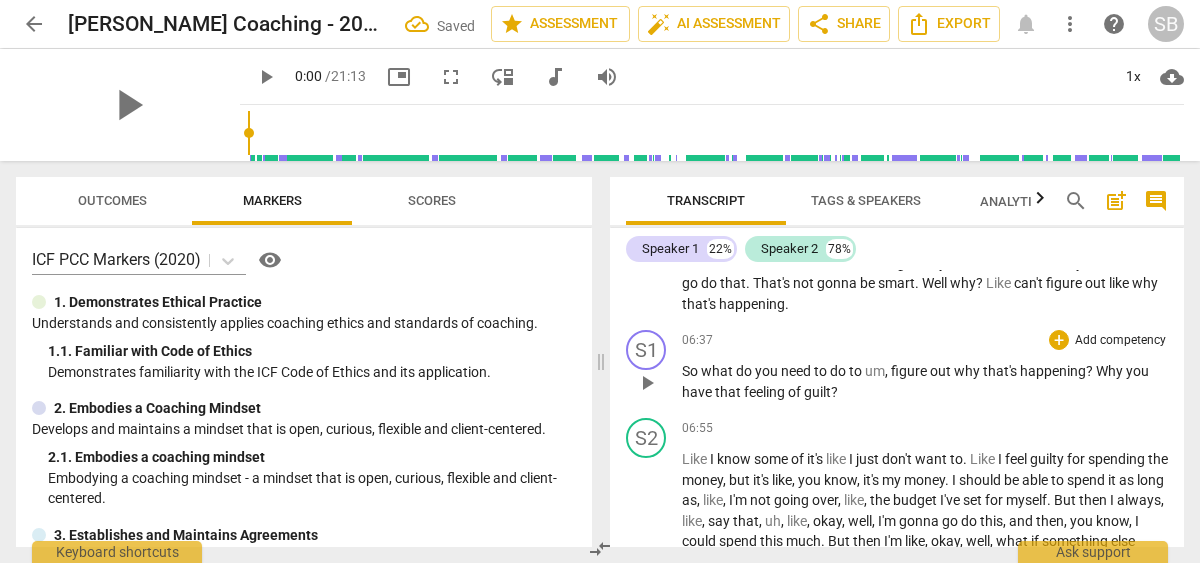 click on "," at bounding box center [888, 371] 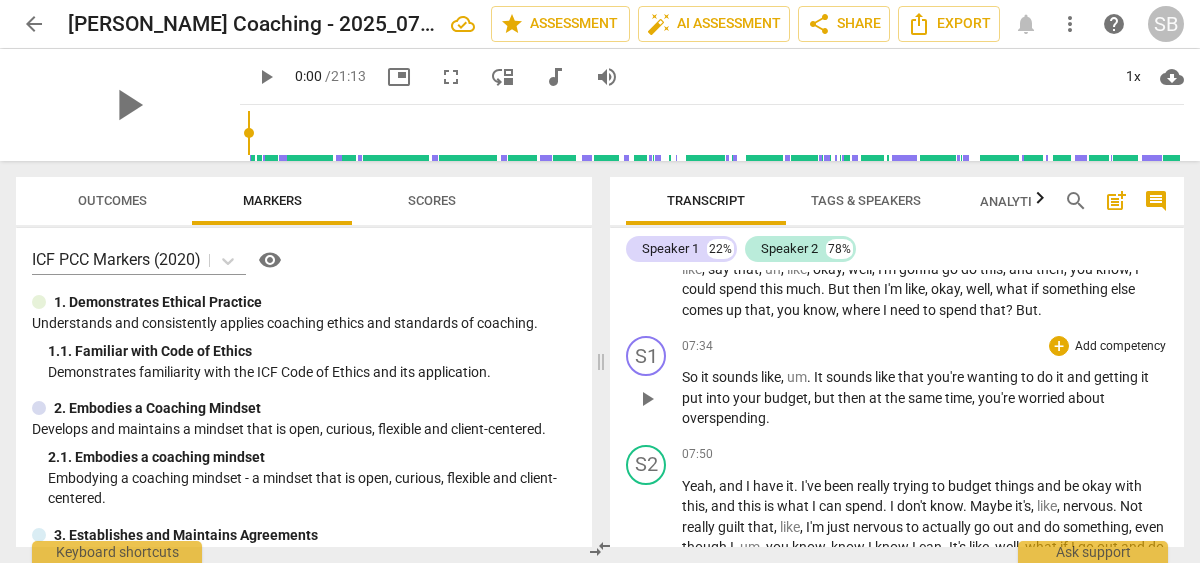scroll, scrollTop: 2400, scrollLeft: 0, axis: vertical 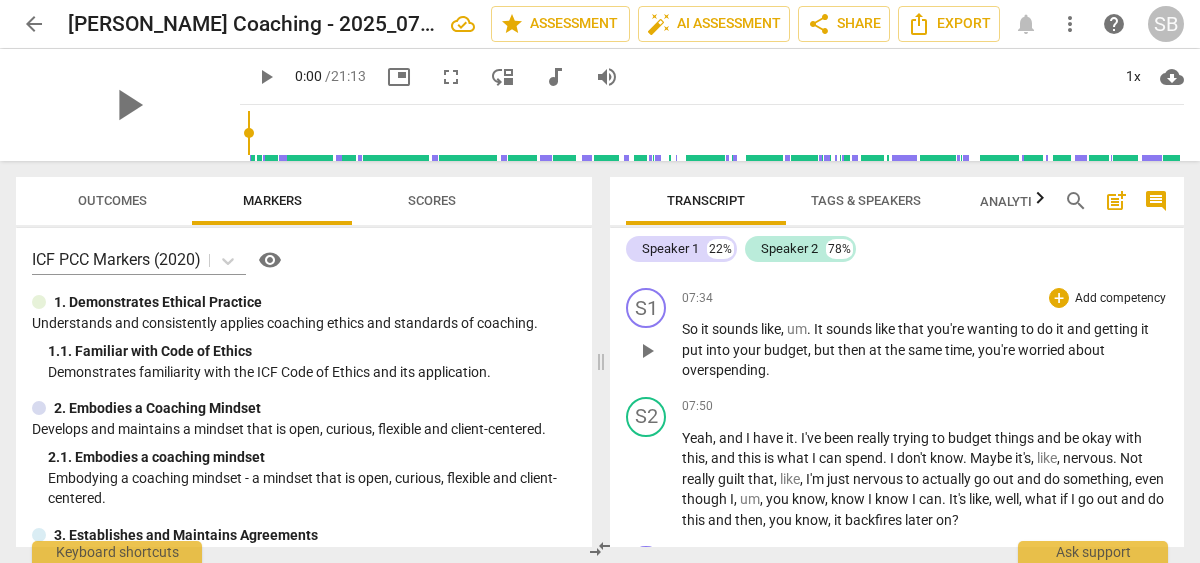 click on "." at bounding box center (810, 329) 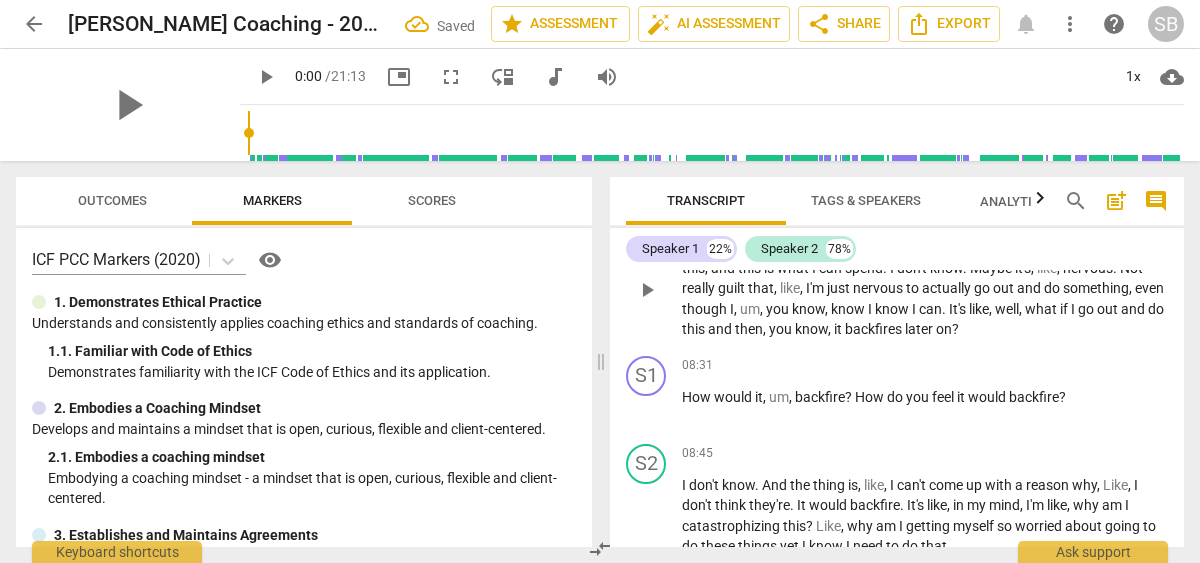 scroll, scrollTop: 2600, scrollLeft: 0, axis: vertical 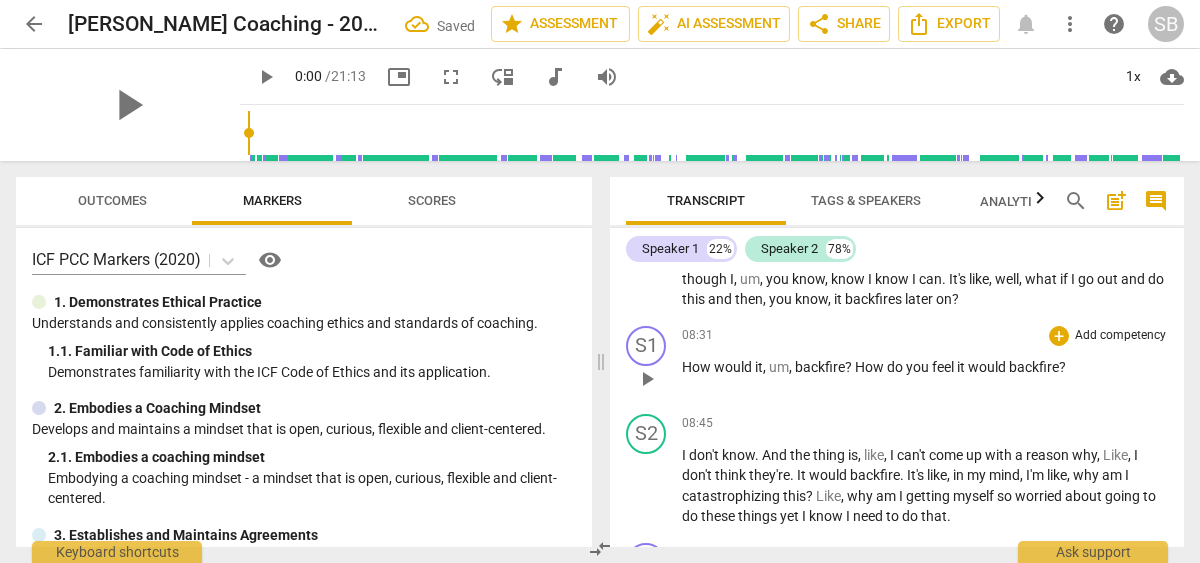 click on "backfire" at bounding box center (820, 367) 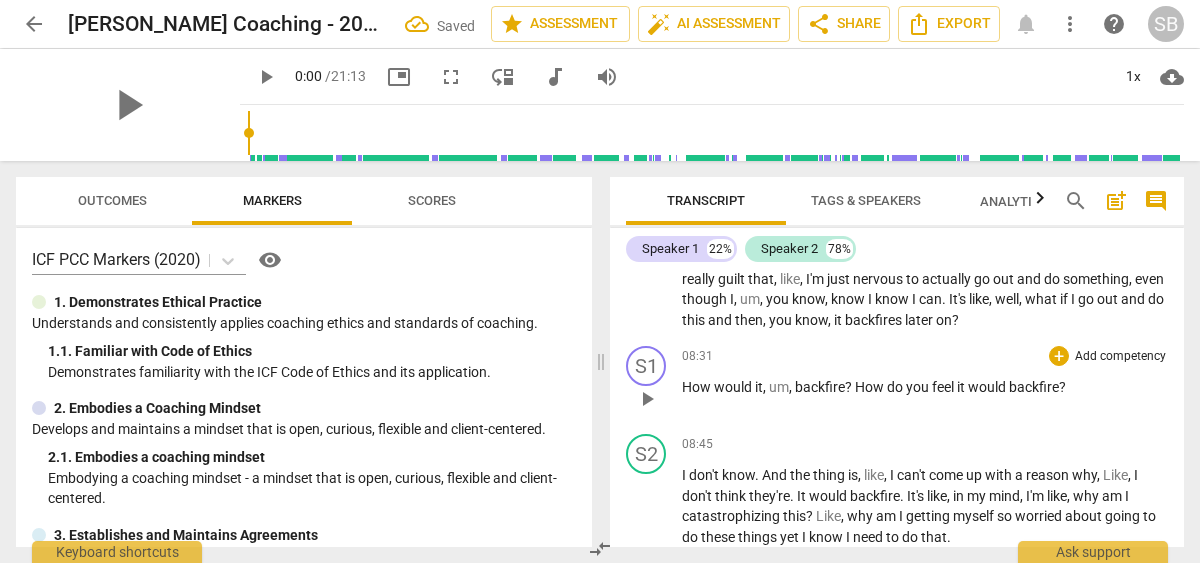 type 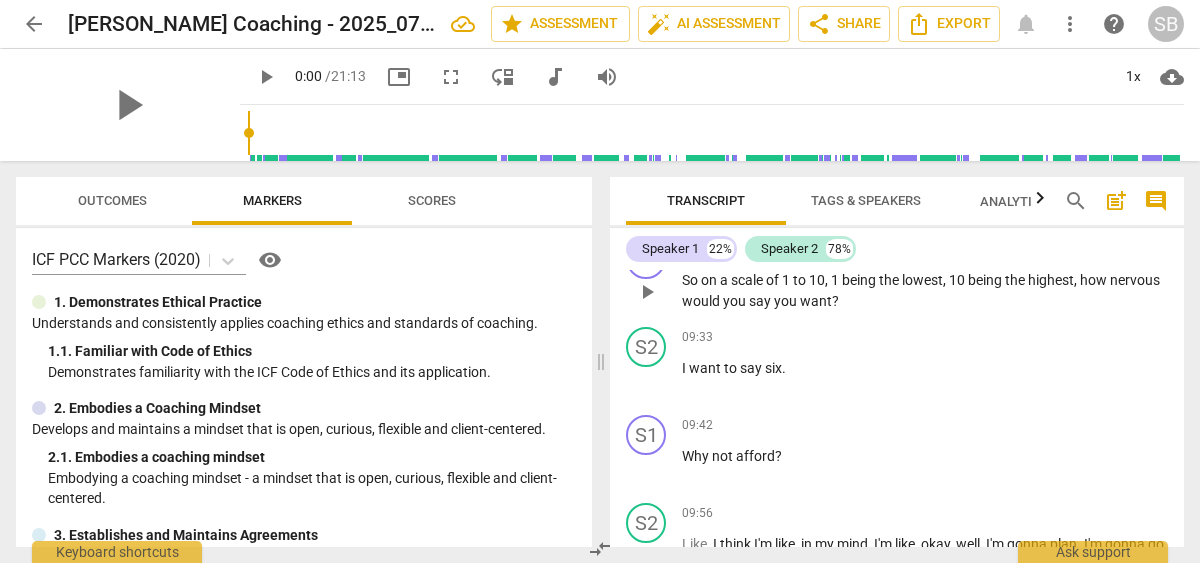 scroll, scrollTop: 3200, scrollLeft: 0, axis: vertical 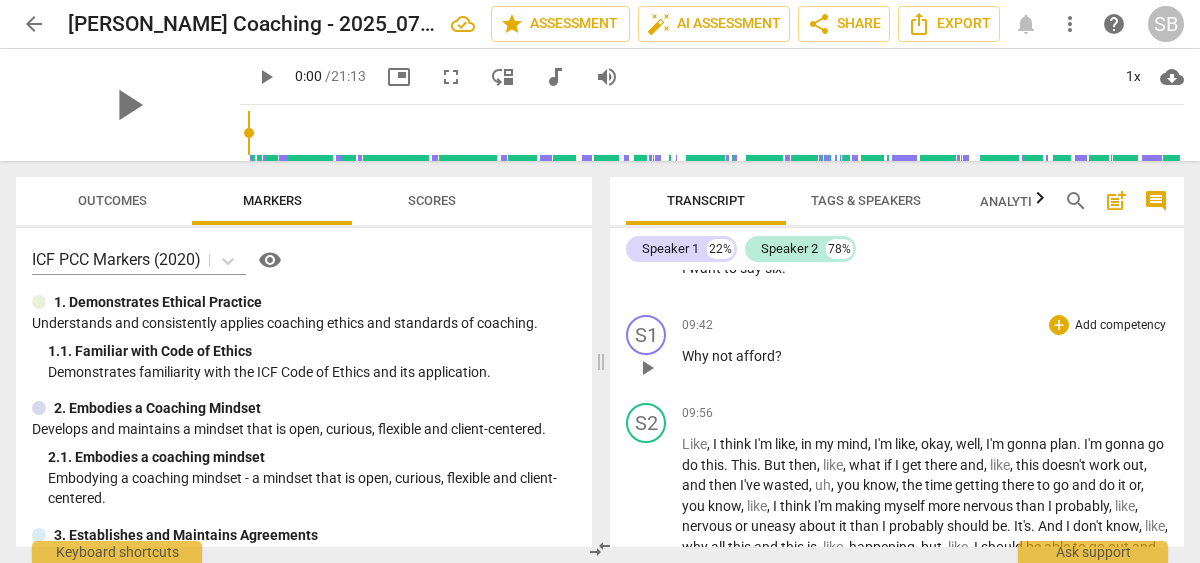 click on "afford" at bounding box center (755, 356) 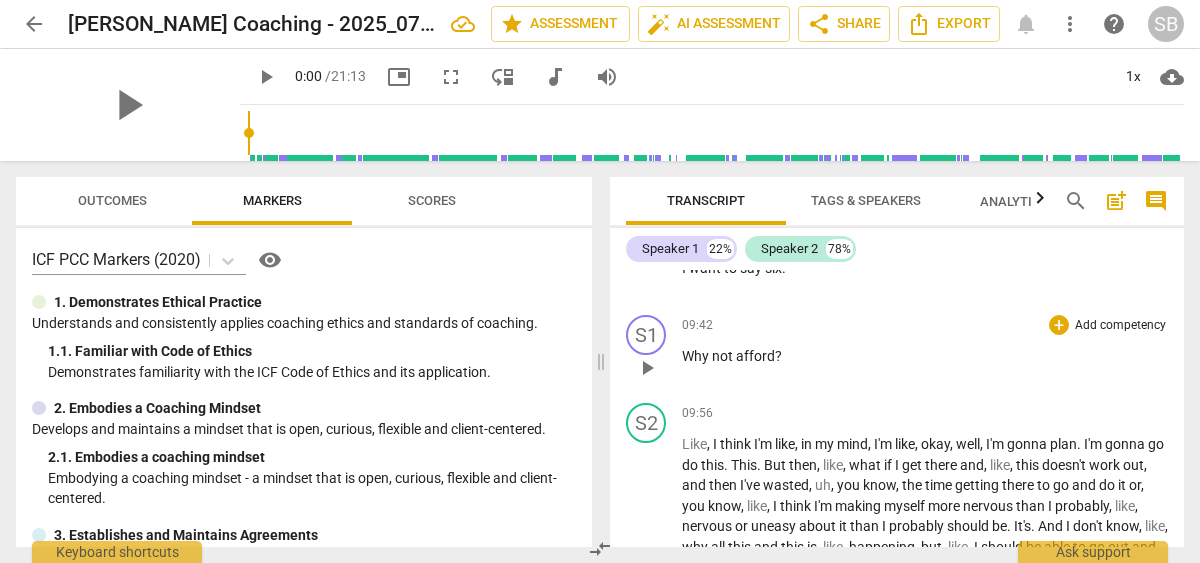 type 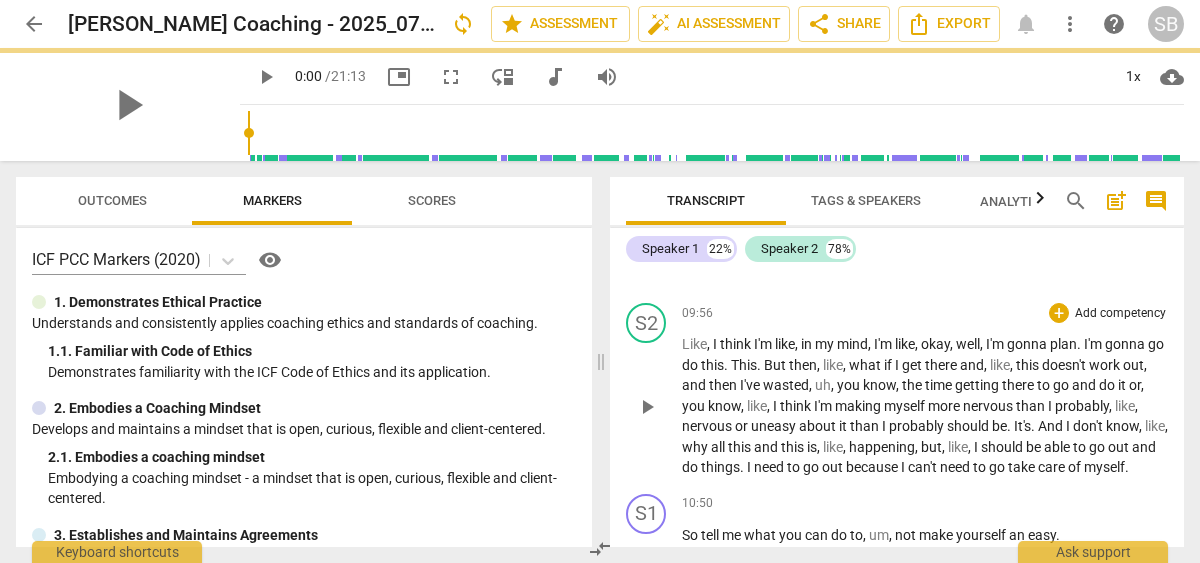 scroll, scrollTop: 3400, scrollLeft: 0, axis: vertical 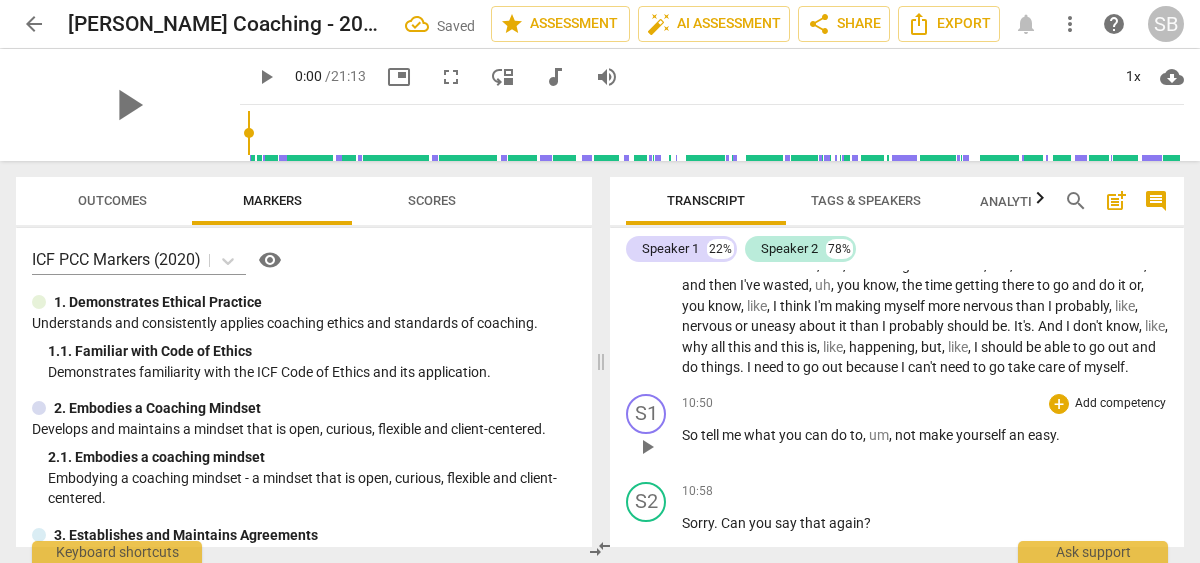 click on "," at bounding box center (892, 435) 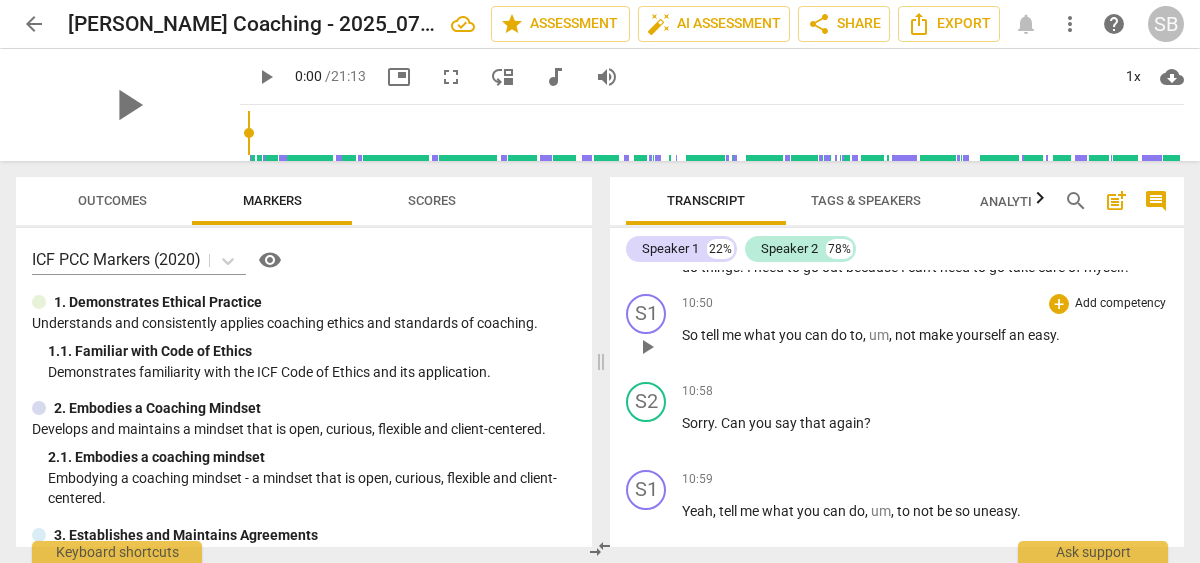 scroll, scrollTop: 3400, scrollLeft: 0, axis: vertical 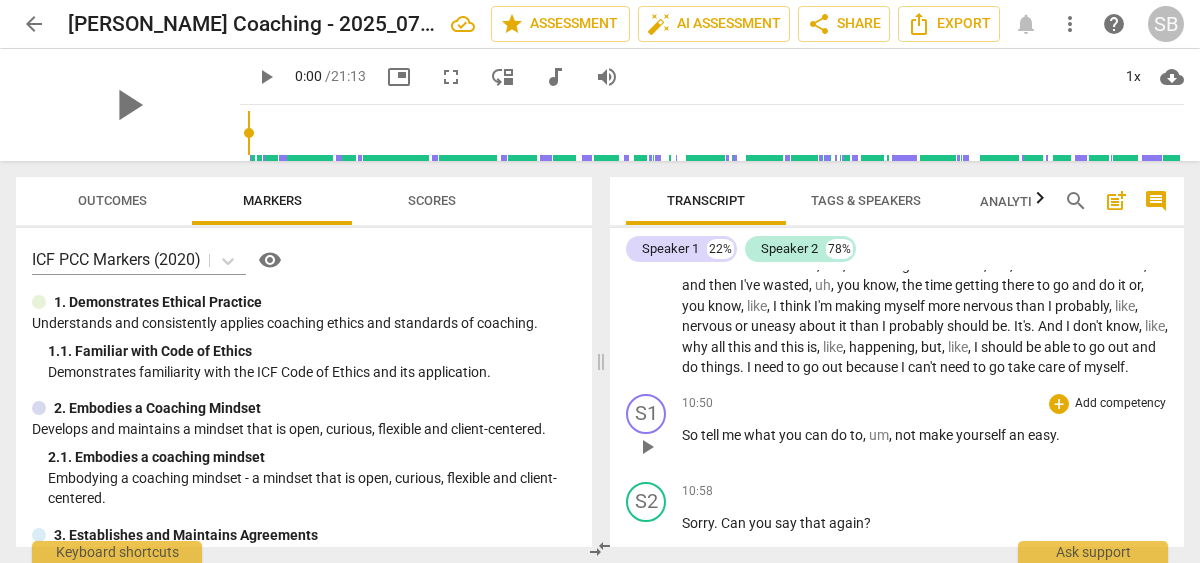 click on "." at bounding box center (1058, 435) 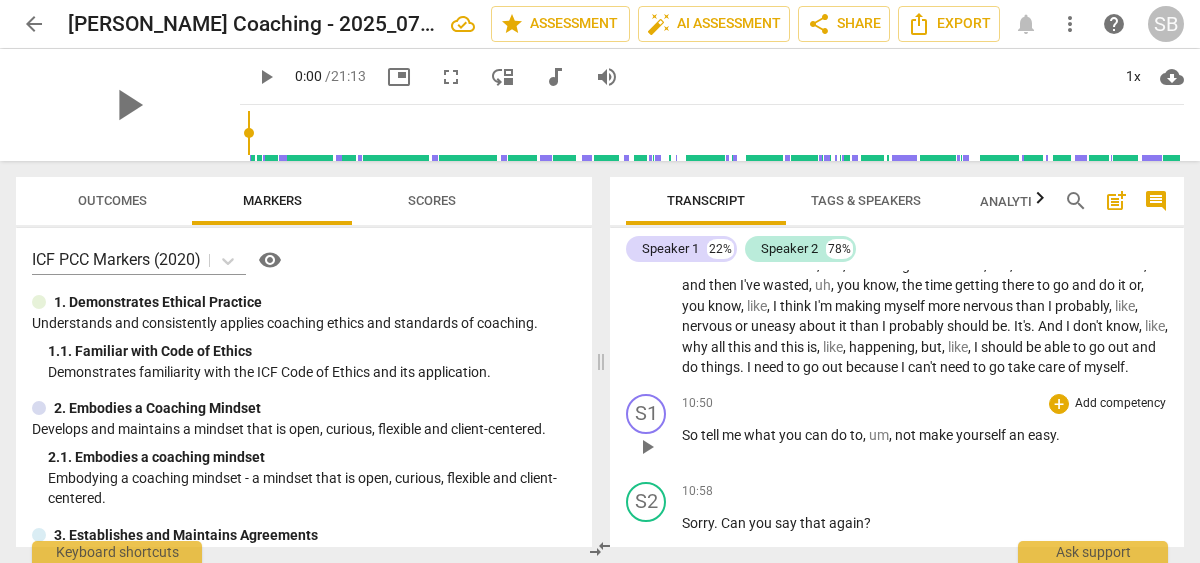 type 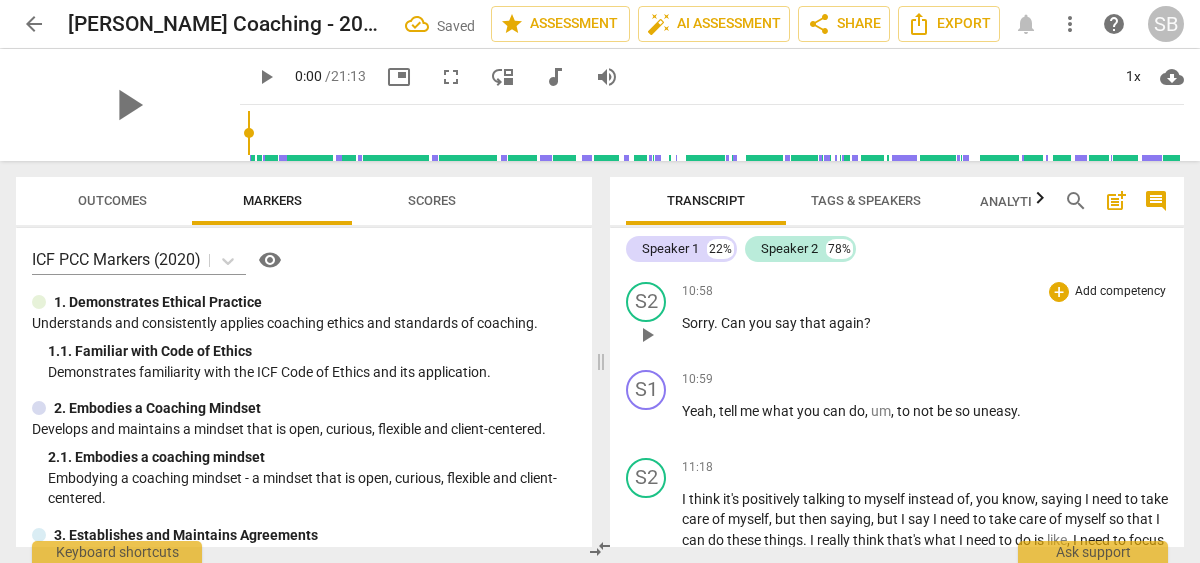 scroll, scrollTop: 3500, scrollLeft: 0, axis: vertical 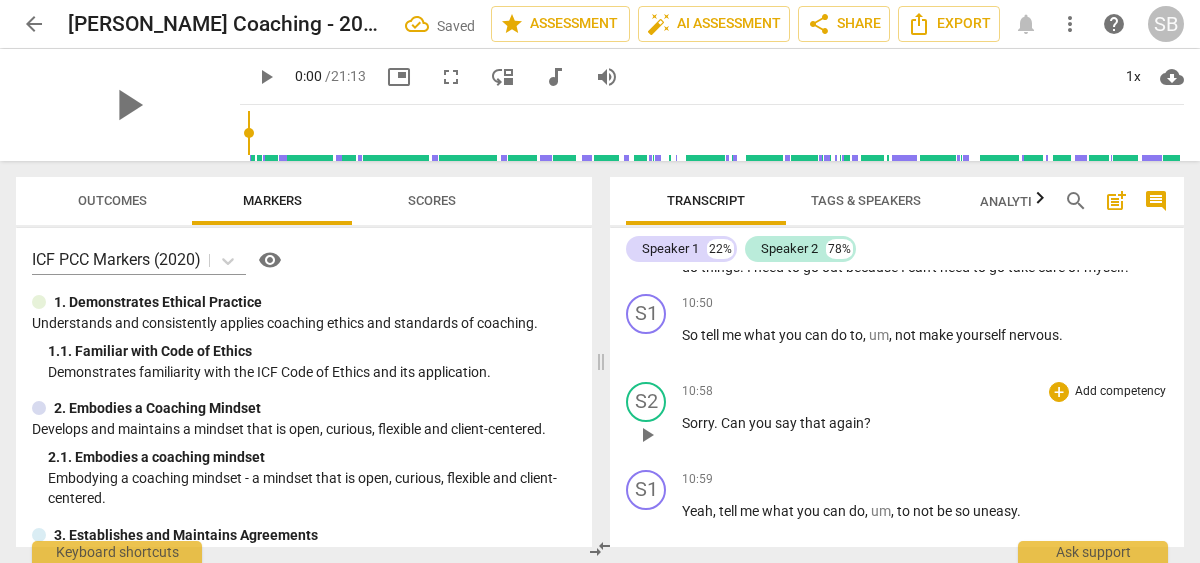 click on "Sorry .   Can   you   say   that   again ?" at bounding box center (925, 423) 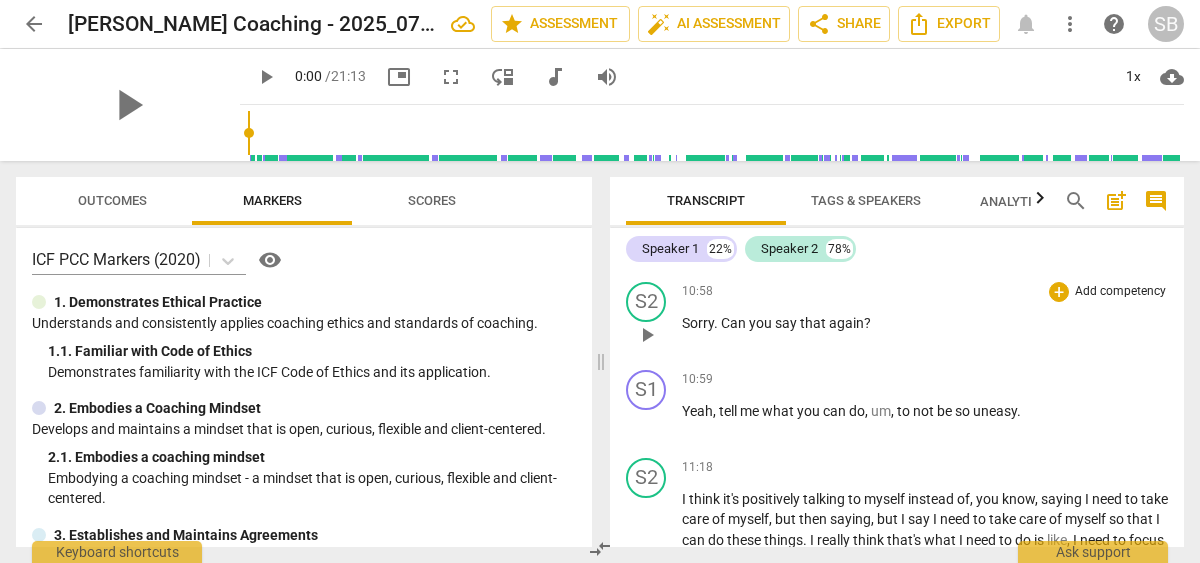 scroll, scrollTop: 3500, scrollLeft: 0, axis: vertical 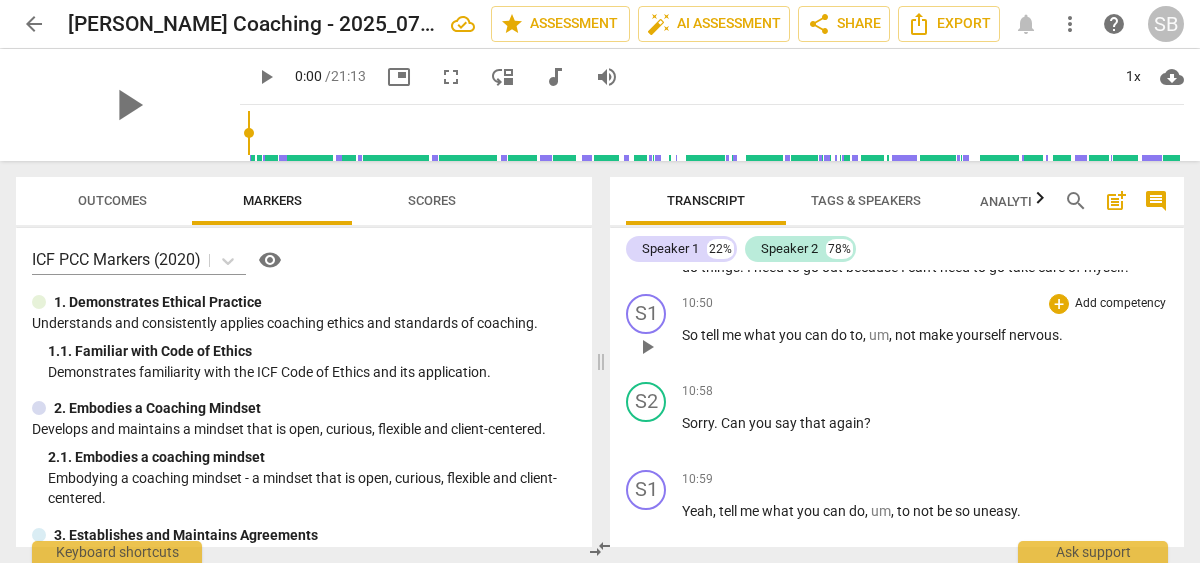 click on "nervous" at bounding box center [1034, 335] 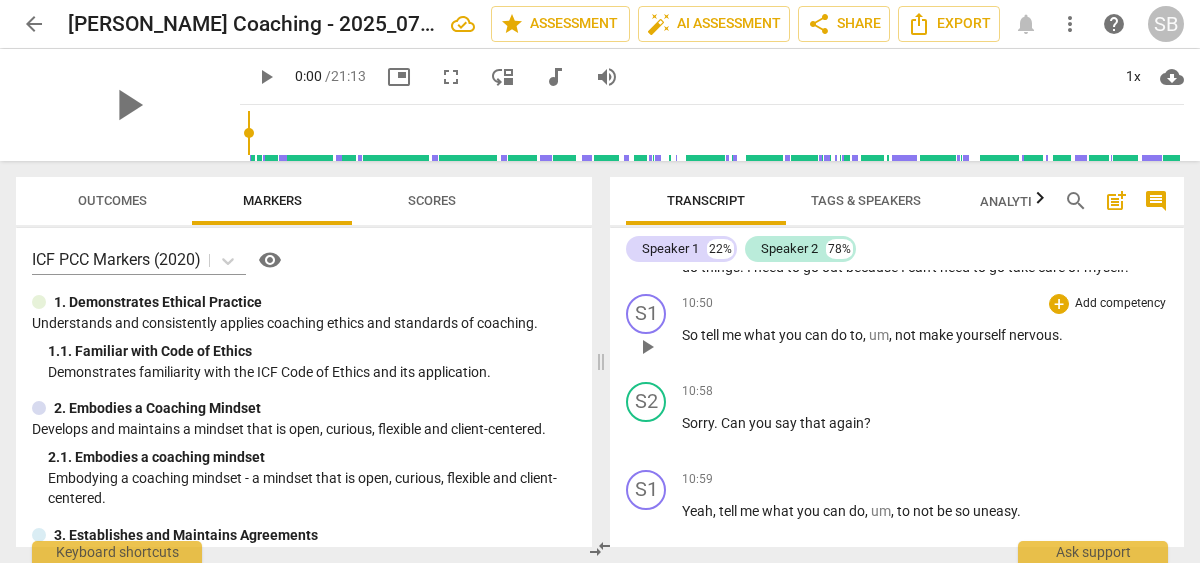 type 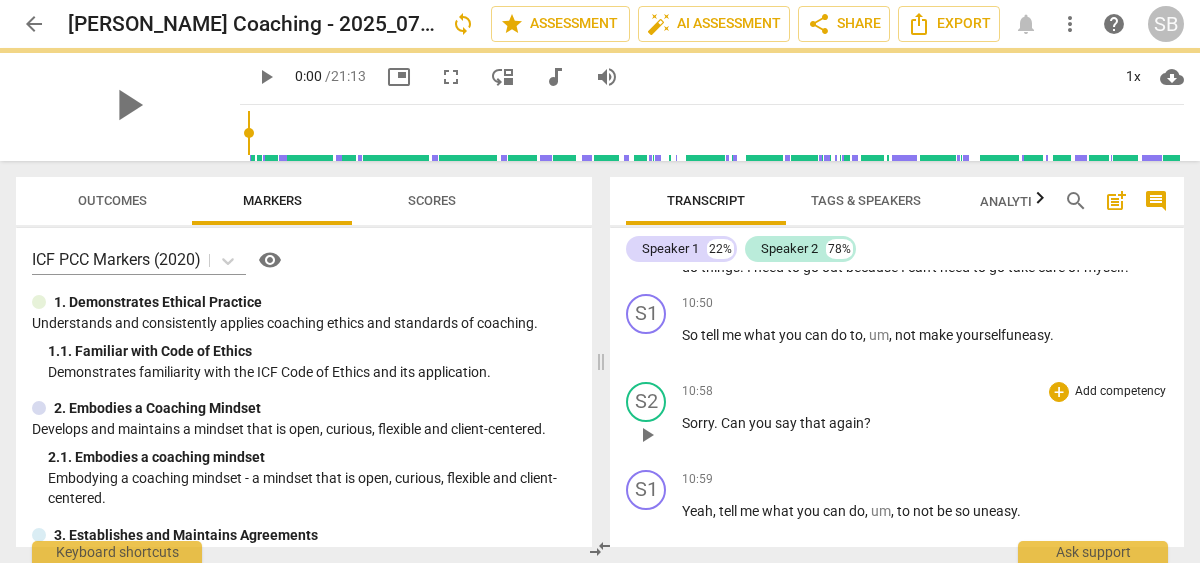 click on "10:58 + Add competency keyboard_arrow_right Sorry .   Can   you   say   that   again ?" at bounding box center [925, 418] 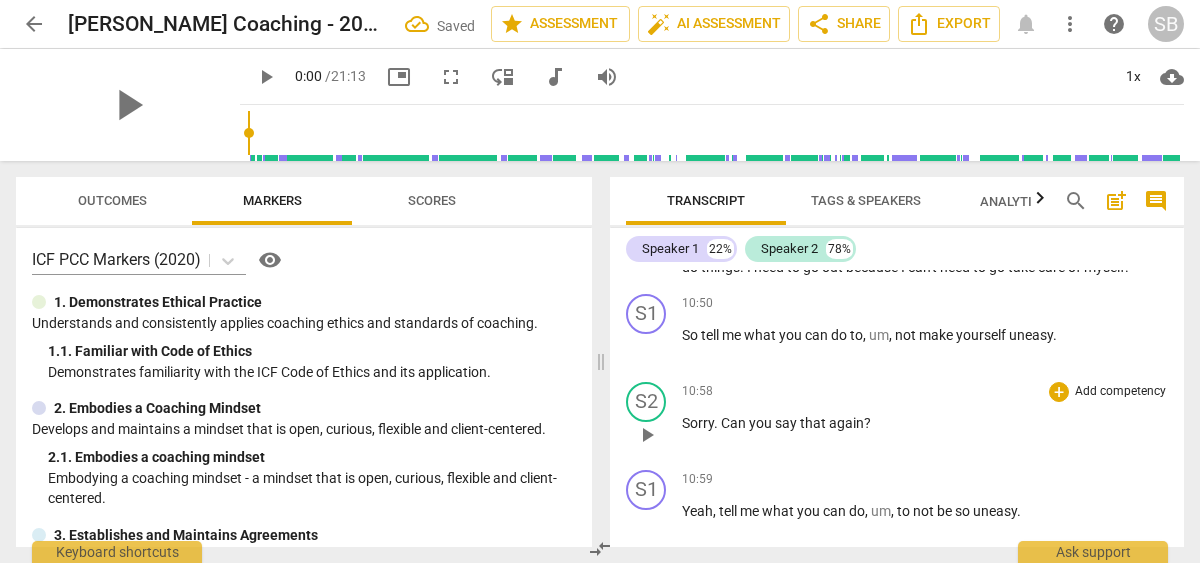 click on "10:58 + Add competency keyboard_arrow_right Sorry .   Can   you   say   that   again ?" at bounding box center (925, 418) 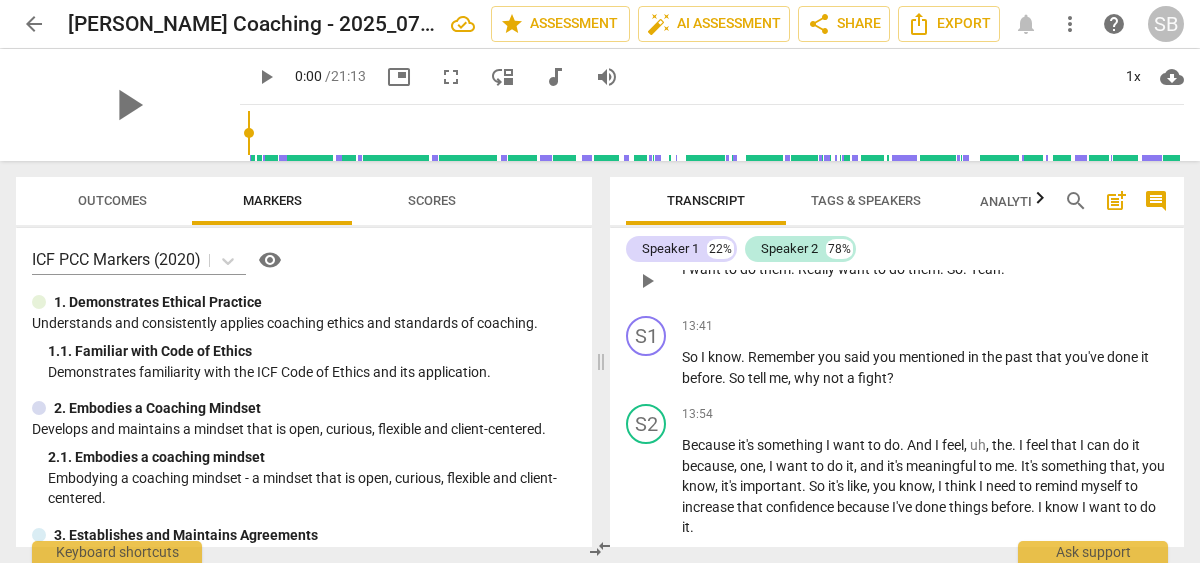 scroll, scrollTop: 5100, scrollLeft: 0, axis: vertical 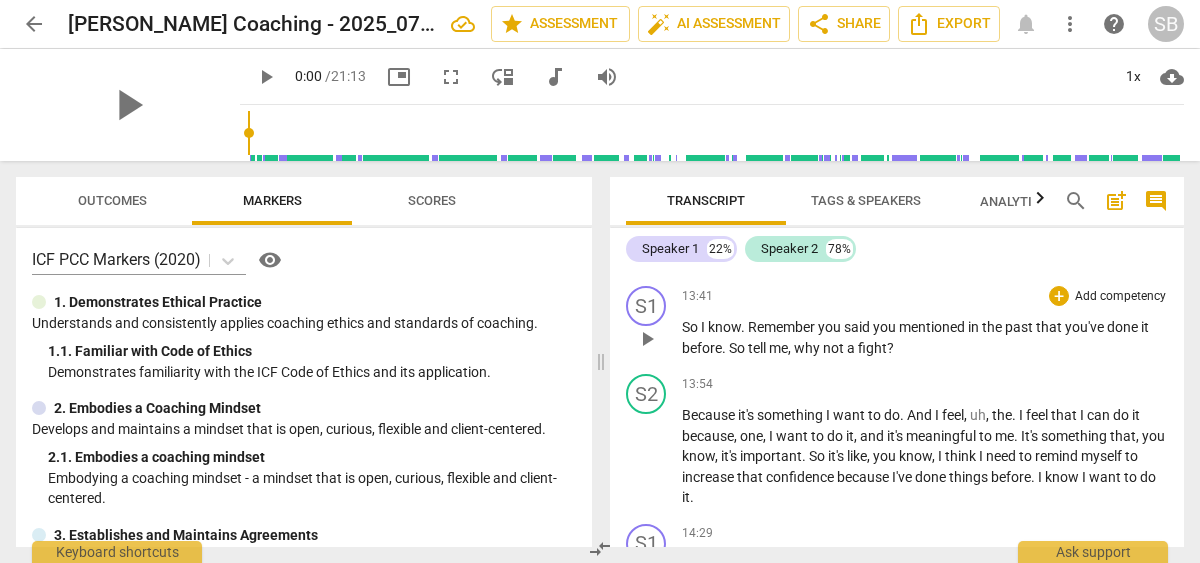 click on "fight" at bounding box center (872, 348) 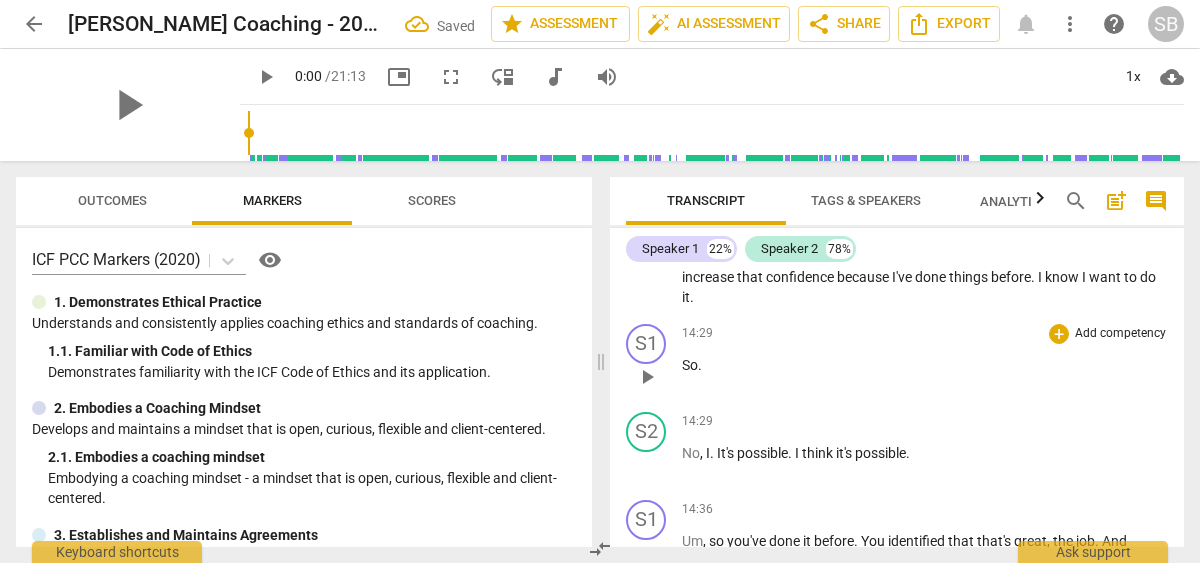 scroll, scrollTop: 5200, scrollLeft: 0, axis: vertical 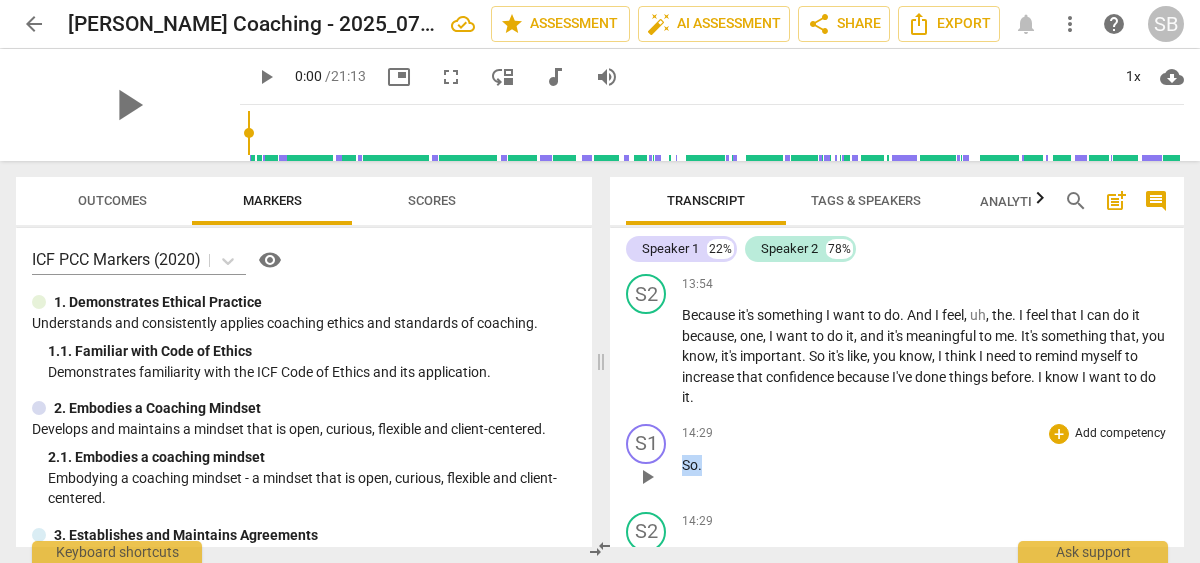 drag, startPoint x: 700, startPoint y: 501, endPoint x: 685, endPoint y: 508, distance: 16.552946 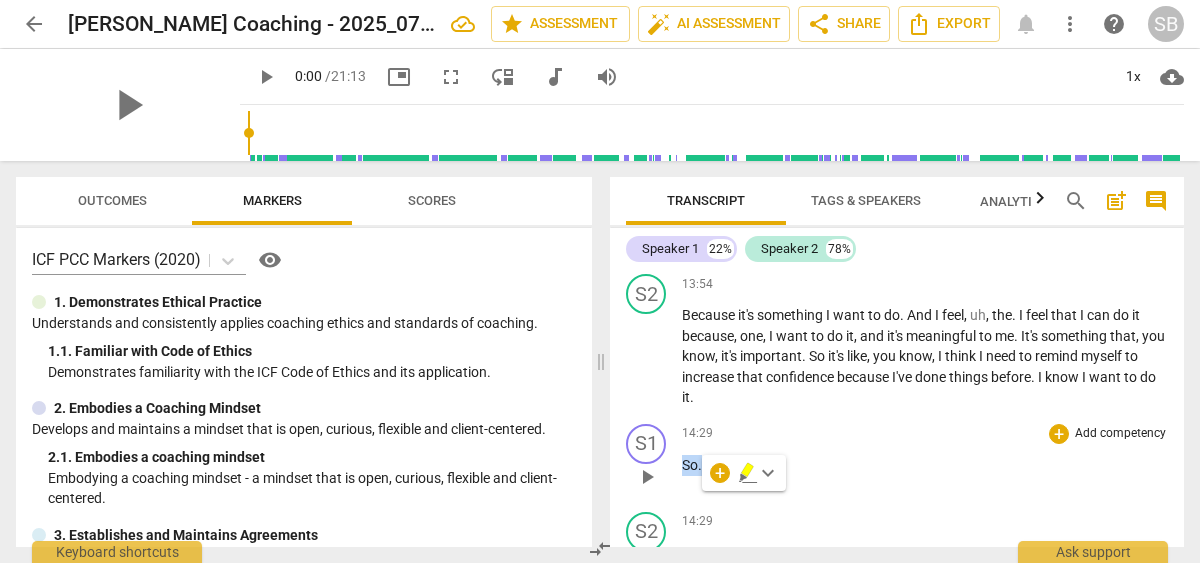 type 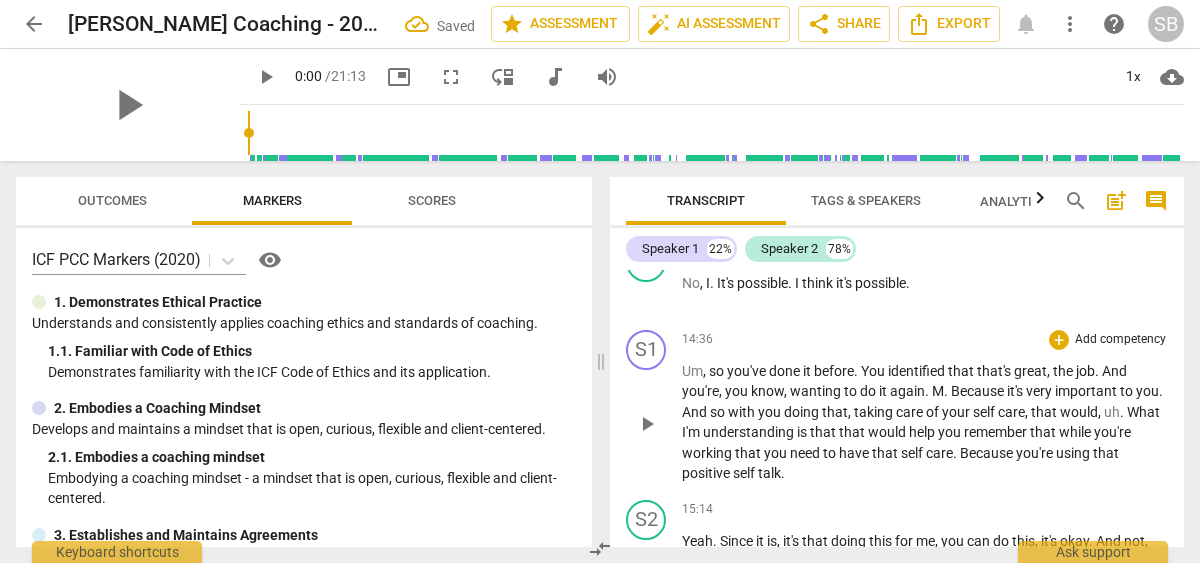 scroll, scrollTop: 5500, scrollLeft: 0, axis: vertical 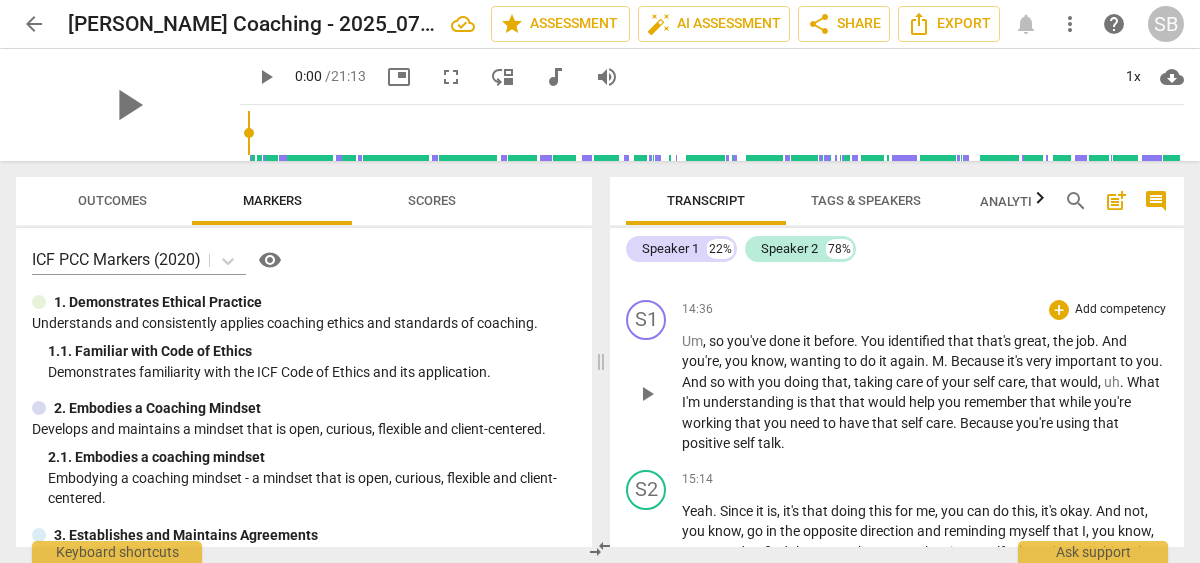 click on "." at bounding box center [947, 361] 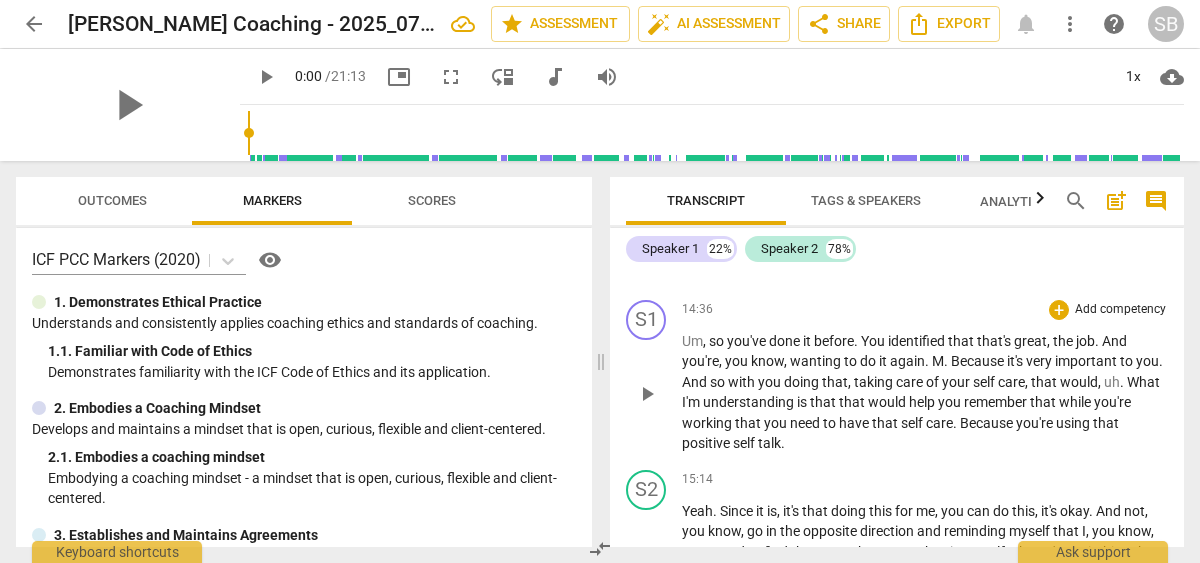 type 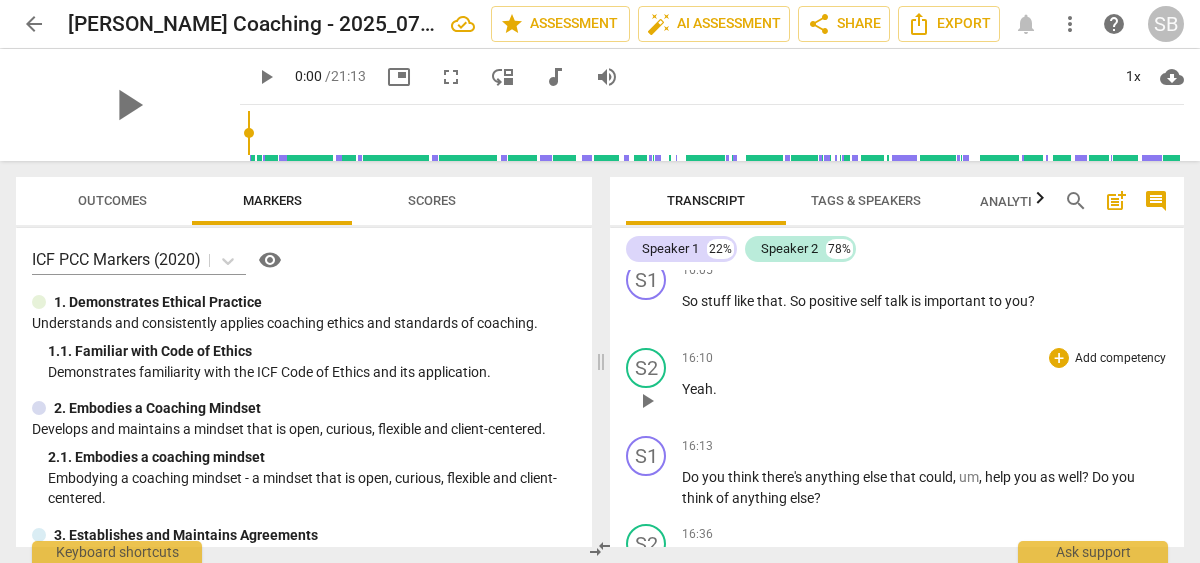 scroll, scrollTop: 6000, scrollLeft: 0, axis: vertical 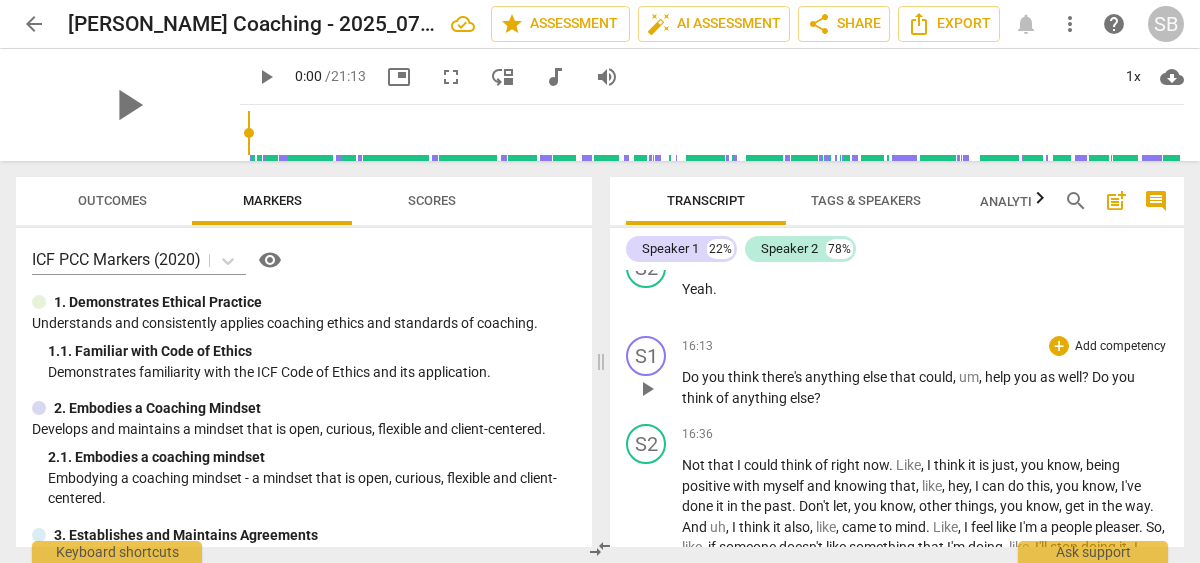 click on "help" at bounding box center [999, 377] 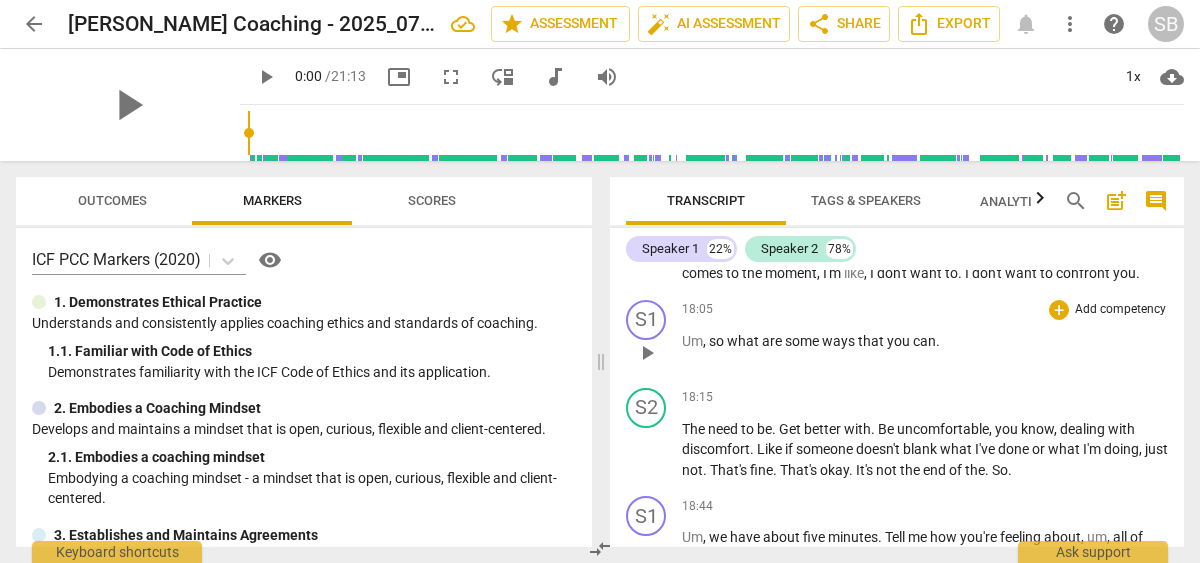 scroll, scrollTop: 6600, scrollLeft: 0, axis: vertical 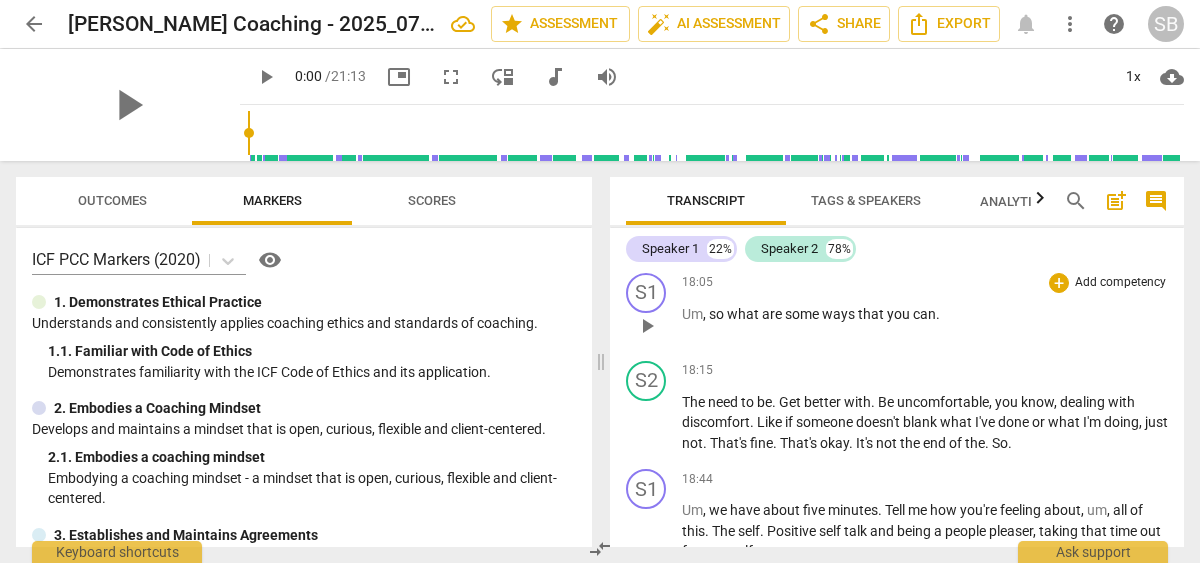 click on "so" at bounding box center [718, 314] 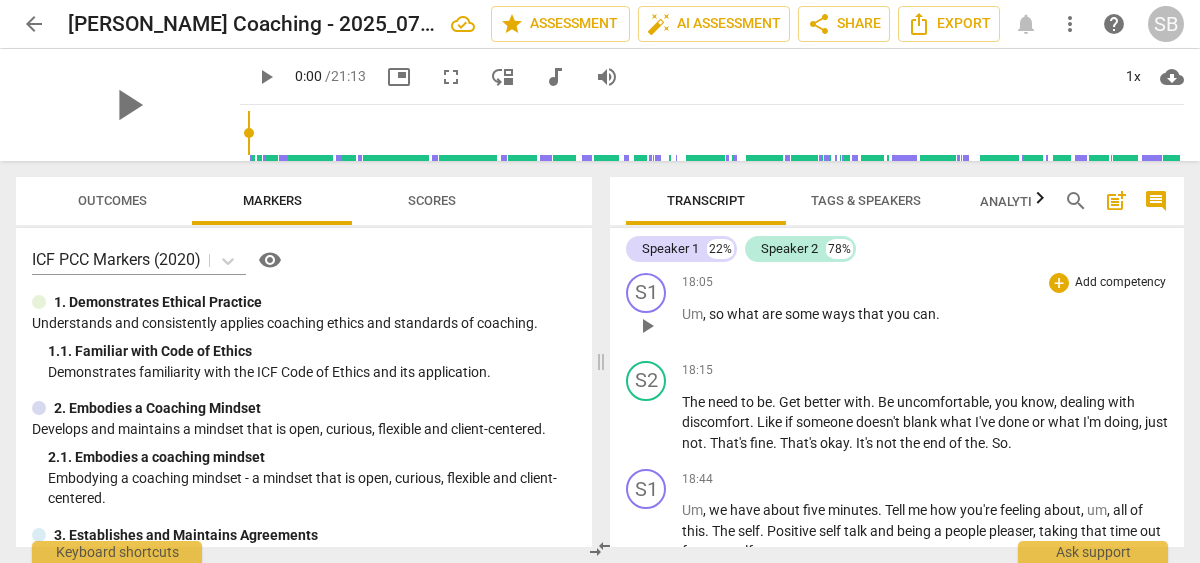 type 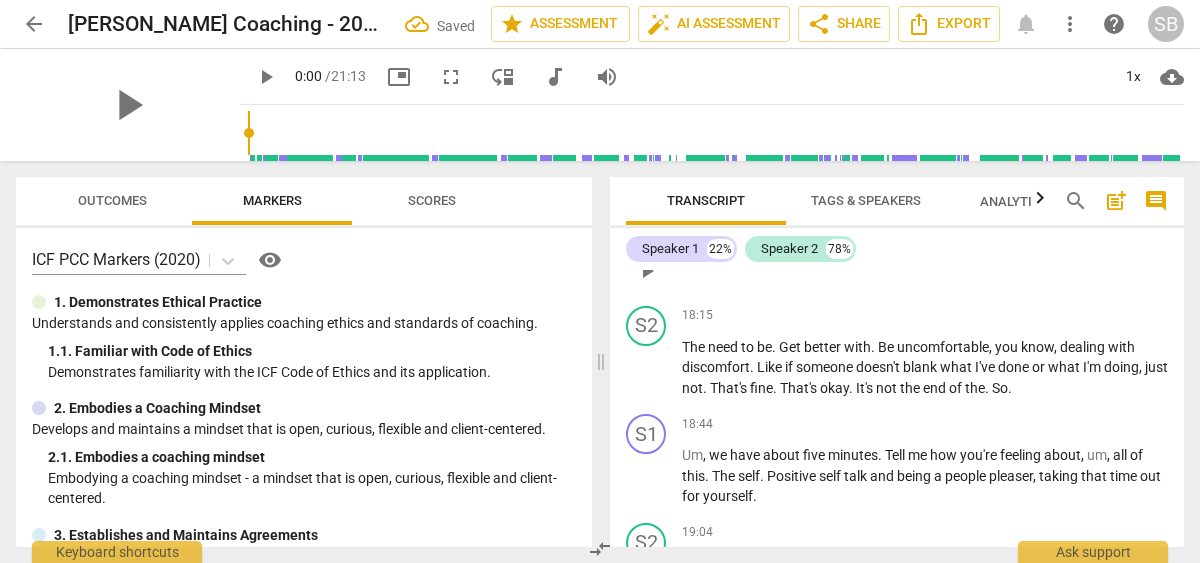 scroll, scrollTop: 6700, scrollLeft: 0, axis: vertical 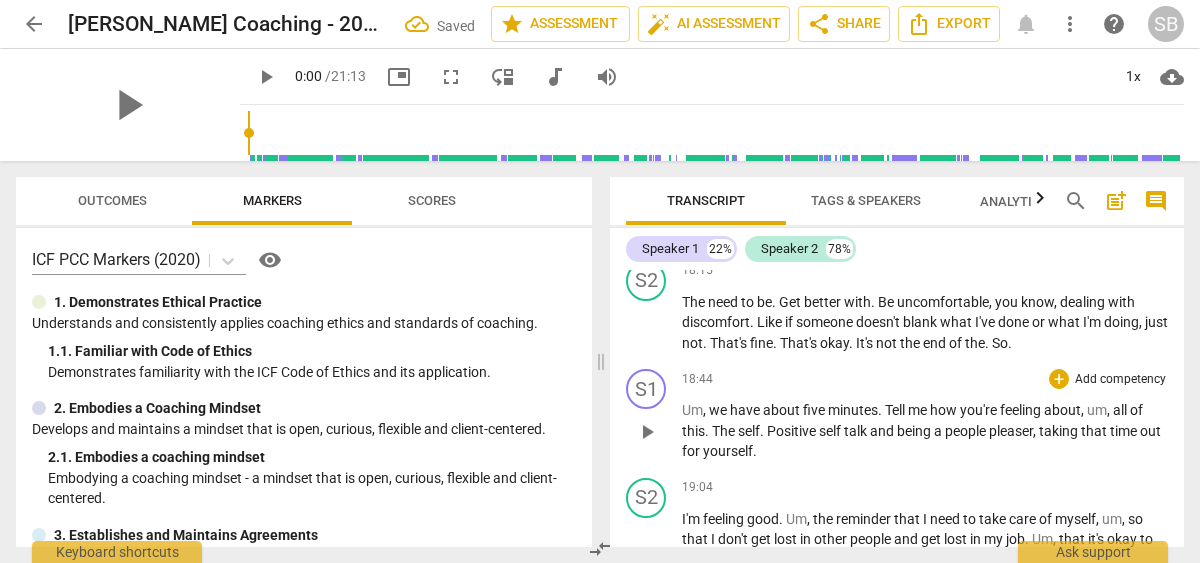 click on "we" at bounding box center [719, 410] 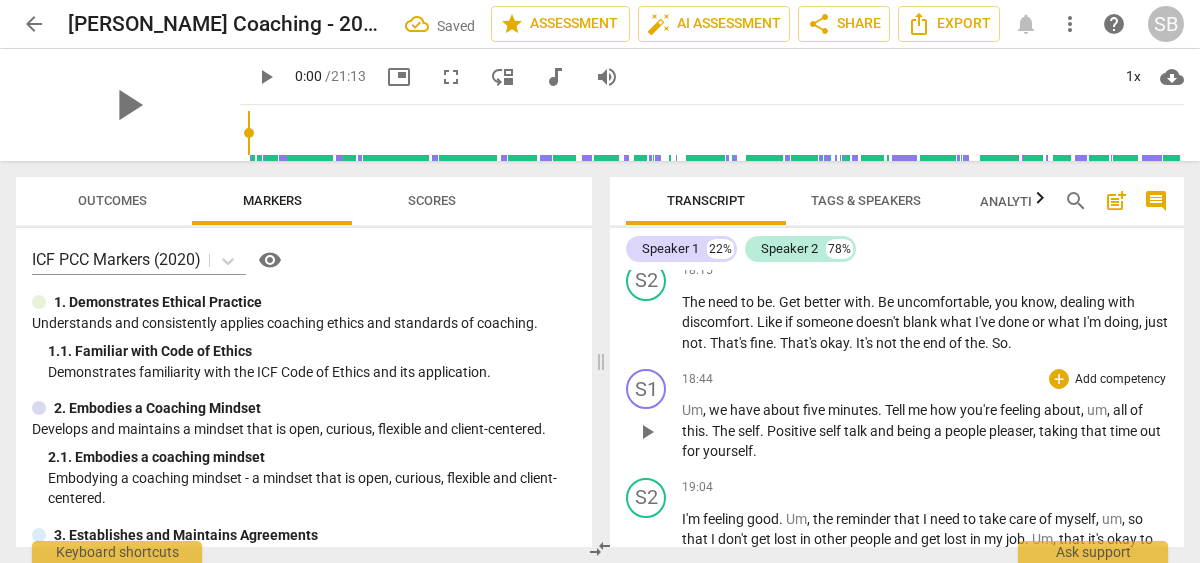 type 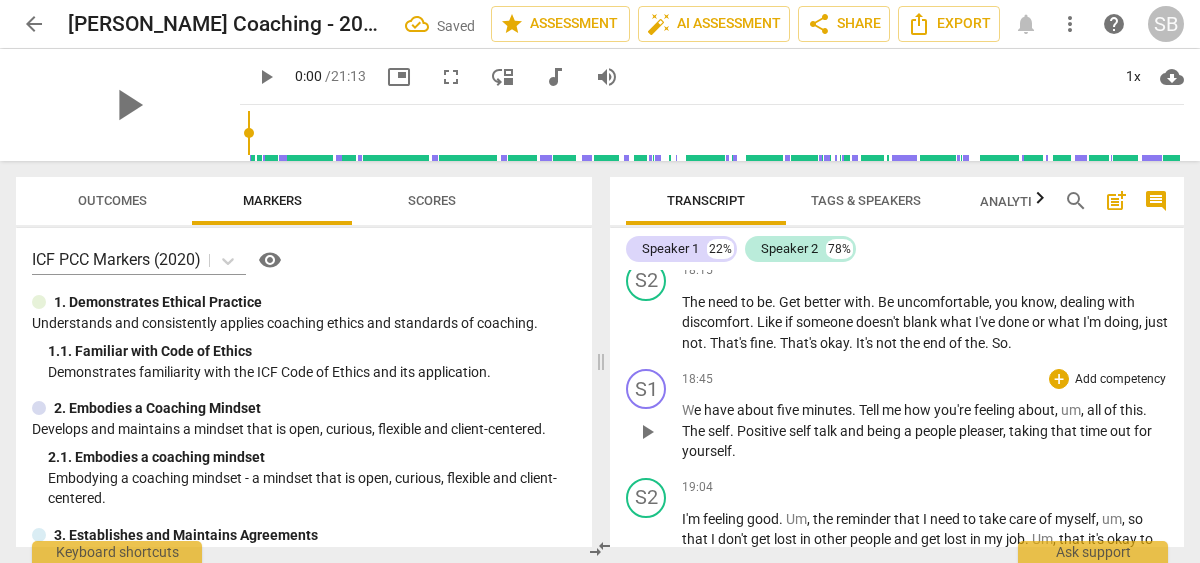 click on "Positive" at bounding box center (763, 431) 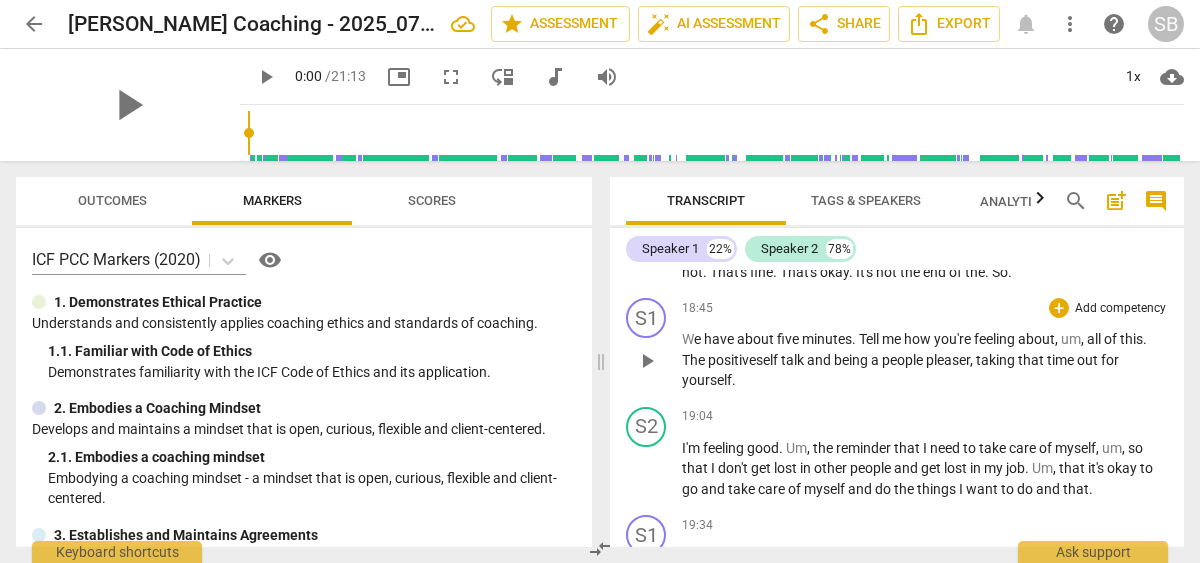 scroll, scrollTop: 6800, scrollLeft: 0, axis: vertical 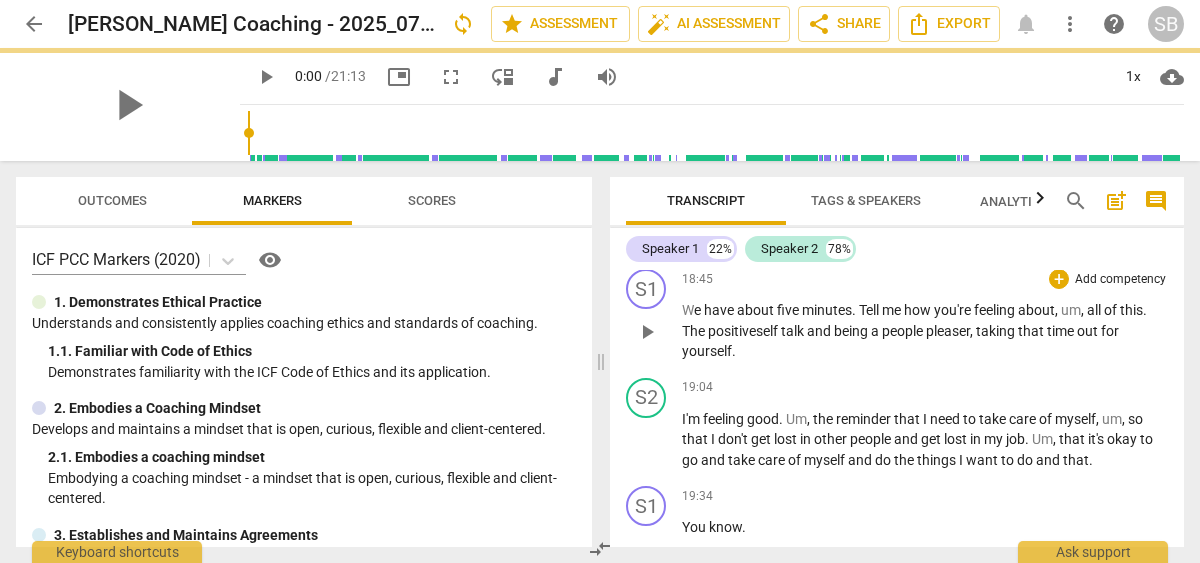 click on "W e   have   about   five   minutes .   Tell   me   how   you're   feeling   about ,   um ,   all   of   this .   The   positive  self   talk   and   being   a   people   pleaser ,   taking   that   time   out   for   yourself ." at bounding box center [925, 331] 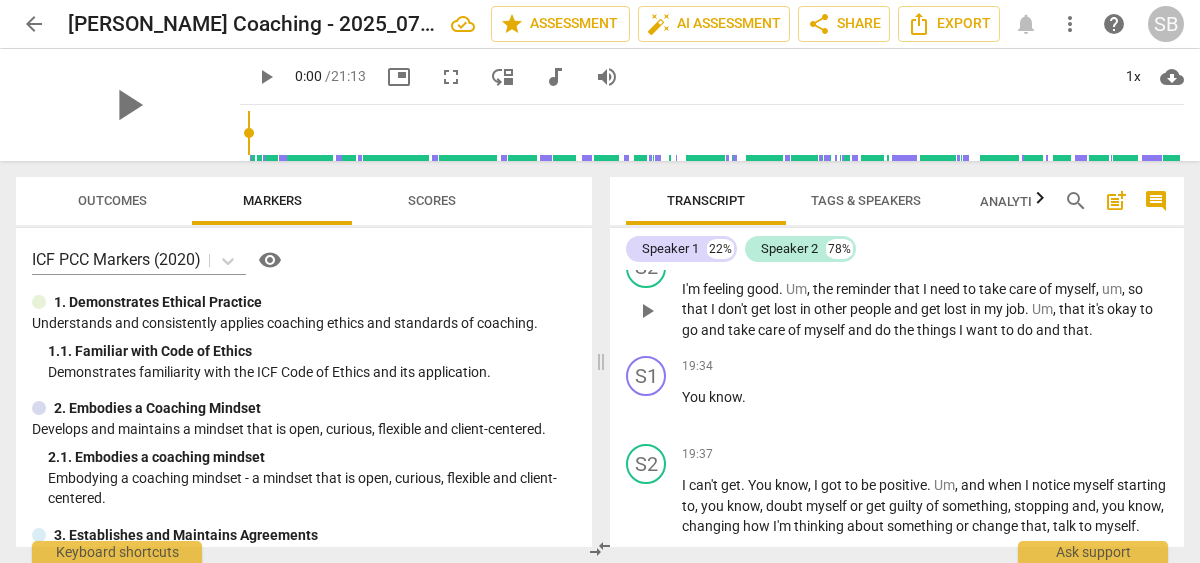 scroll, scrollTop: 6900, scrollLeft: 0, axis: vertical 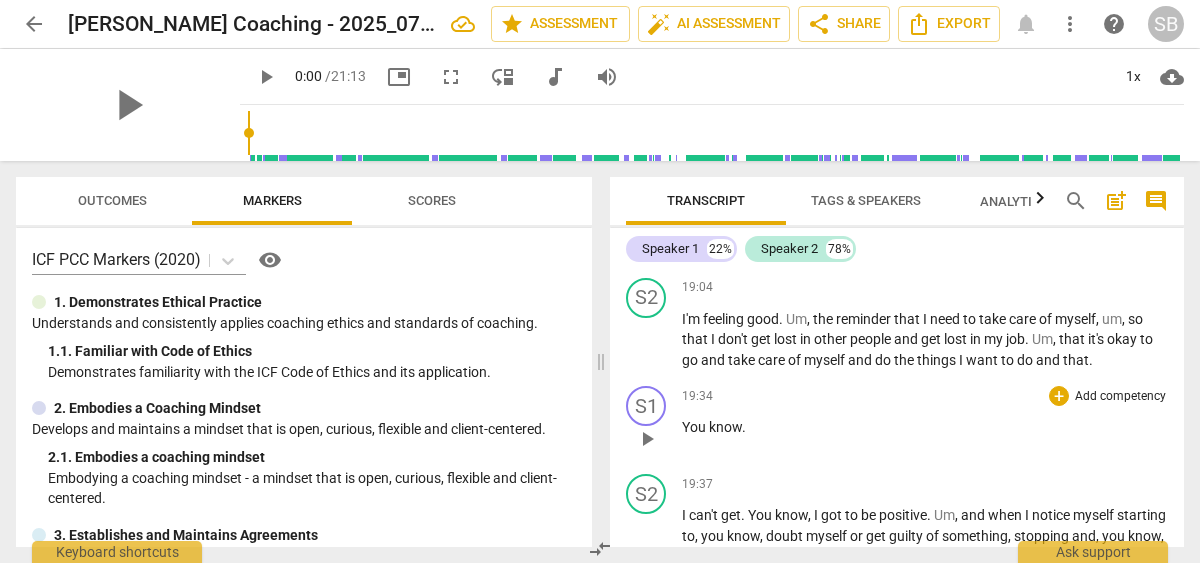 click on "." at bounding box center [744, 427] 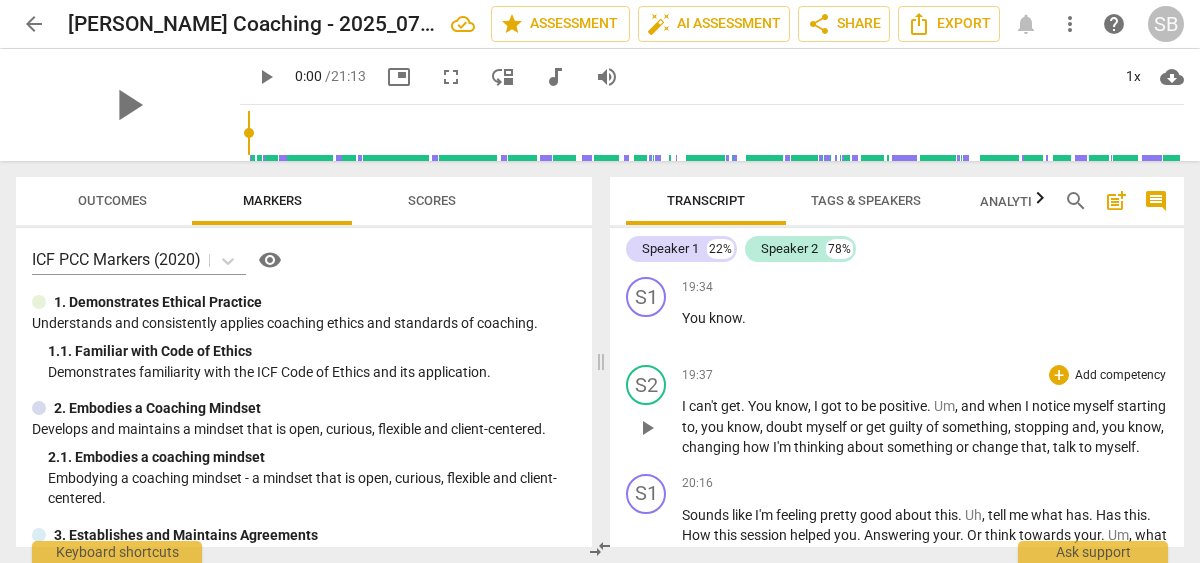 scroll, scrollTop: 7200, scrollLeft: 0, axis: vertical 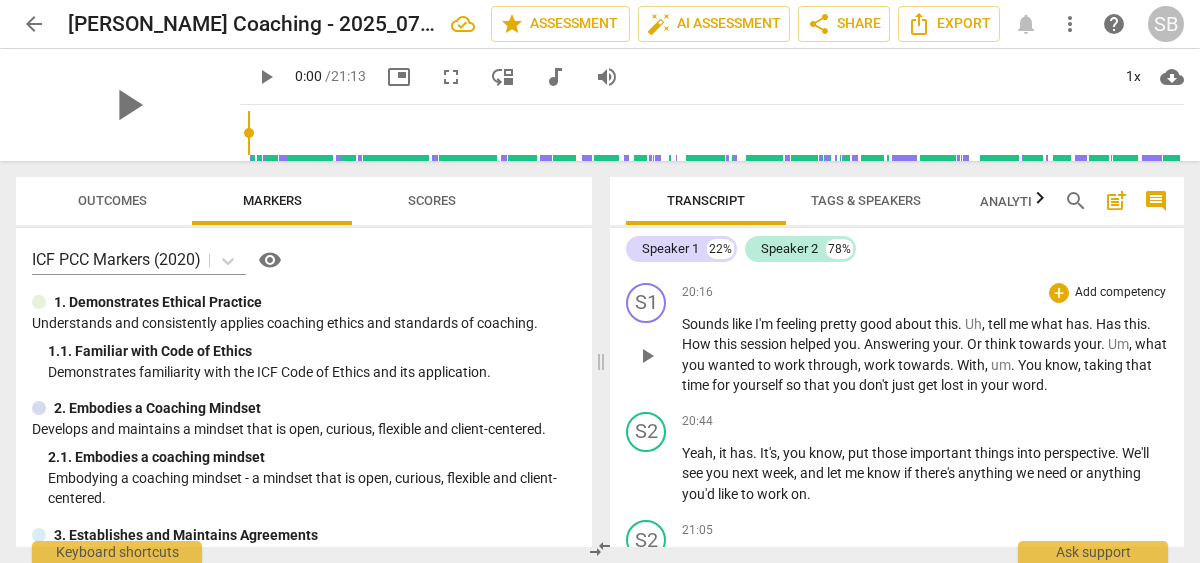 click on "." at bounding box center (963, 344) 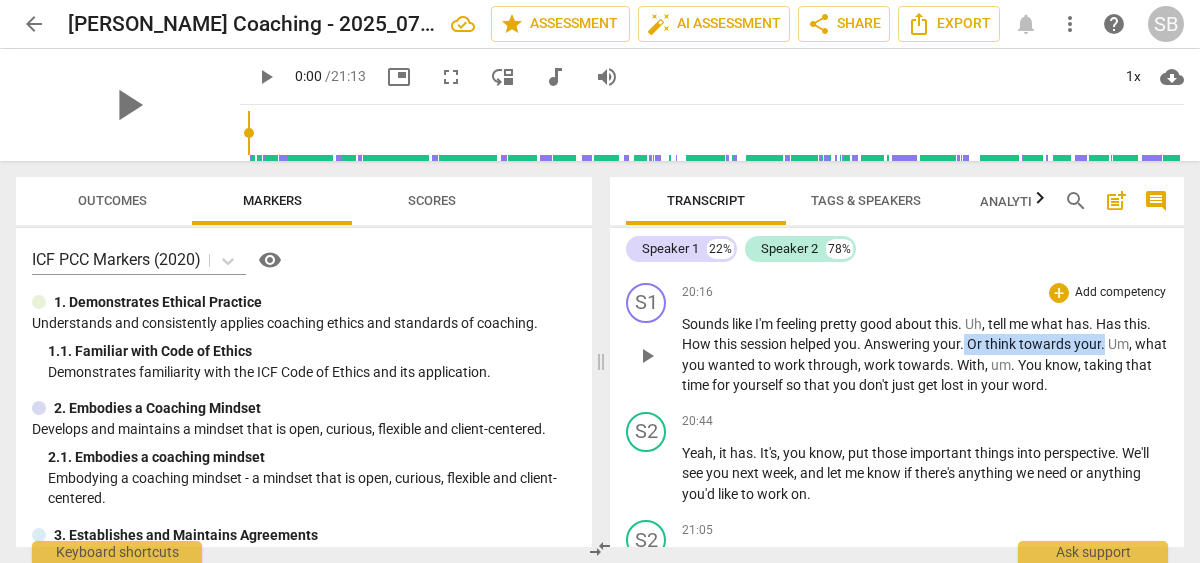drag, startPoint x: 1083, startPoint y: 419, endPoint x: 966, endPoint y: 418, distance: 117.00427 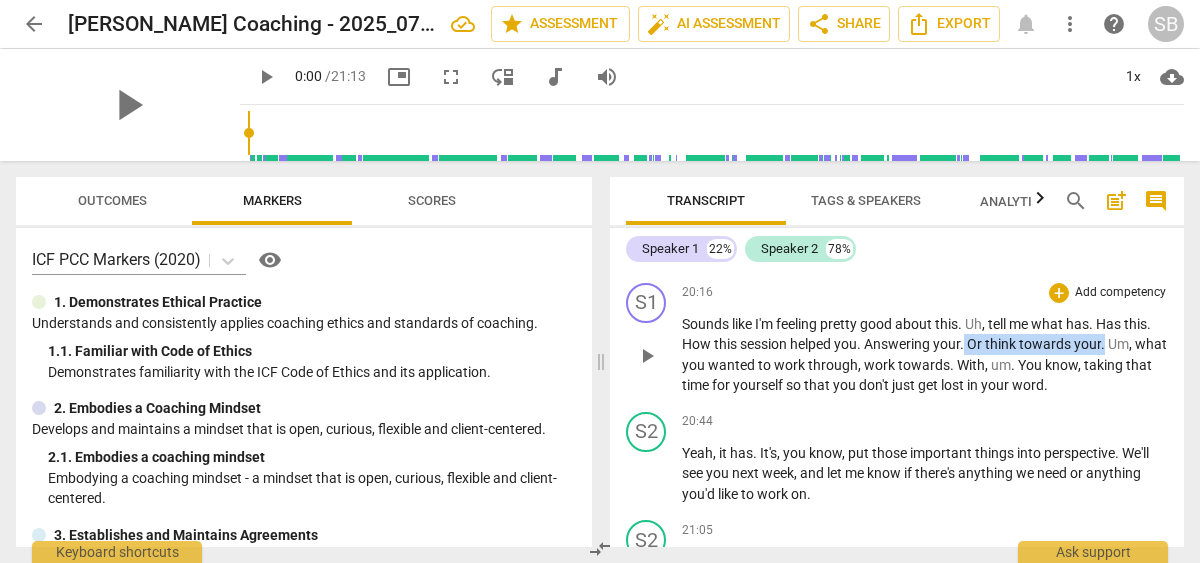 click on "Sounds   like   I'm   feeling   pretty   good   about   this .   Uh ,   tell   me   what   has .   Has   this .   How   this   session   helped   you .   Answering   your .   Or   think   towards   your .   Um ,   what   you   wanted   to   work   through ,   work   towards .   With ,   um .   You   know ,   taking   that   time   for   yourself   so   that   you   don't   just   get   lost   in   your   word ." at bounding box center (925, 355) 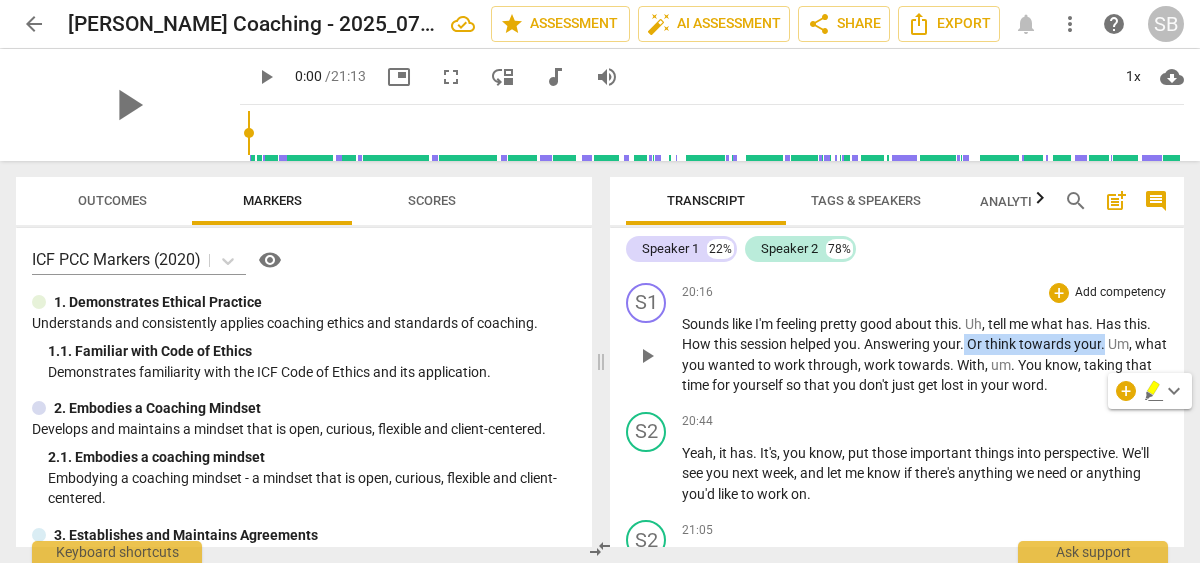 type 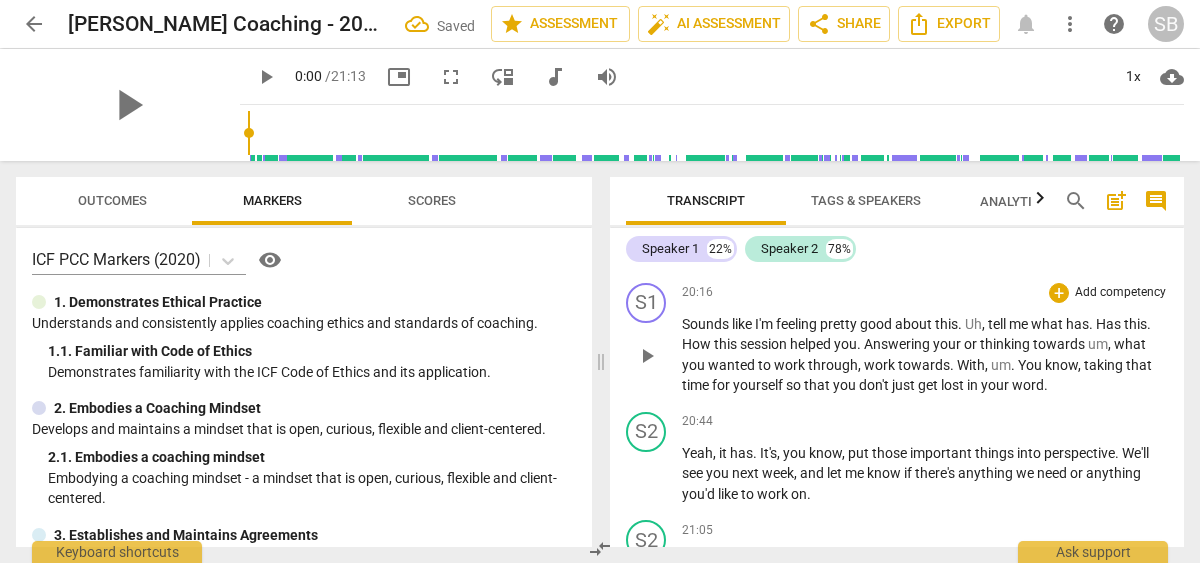 click on "," at bounding box center (1111, 344) 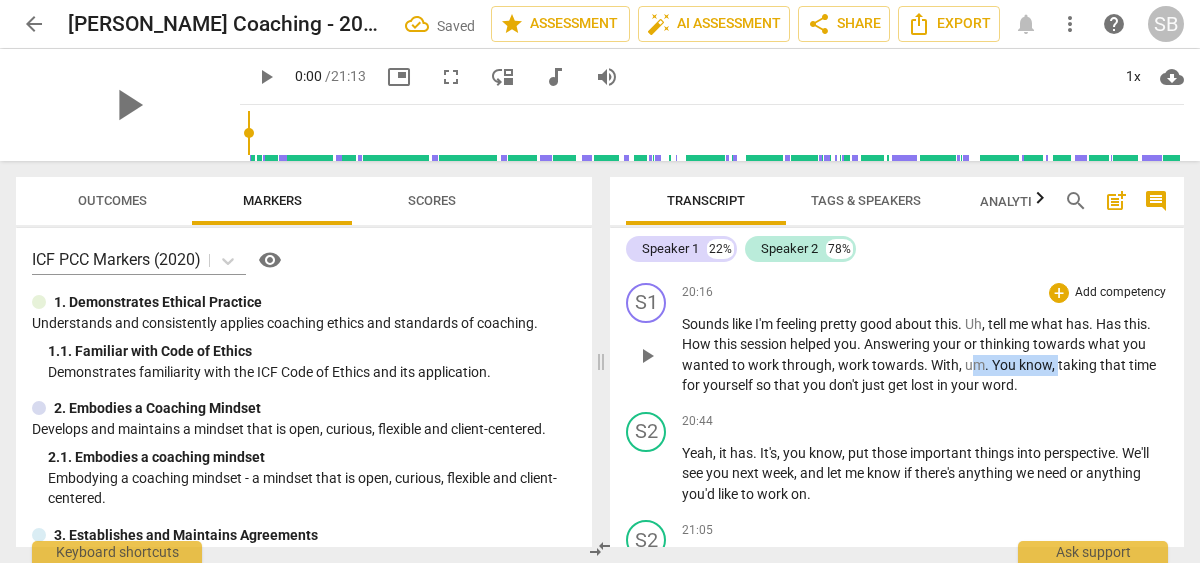 drag, startPoint x: 1053, startPoint y: 439, endPoint x: 971, endPoint y: 439, distance: 82 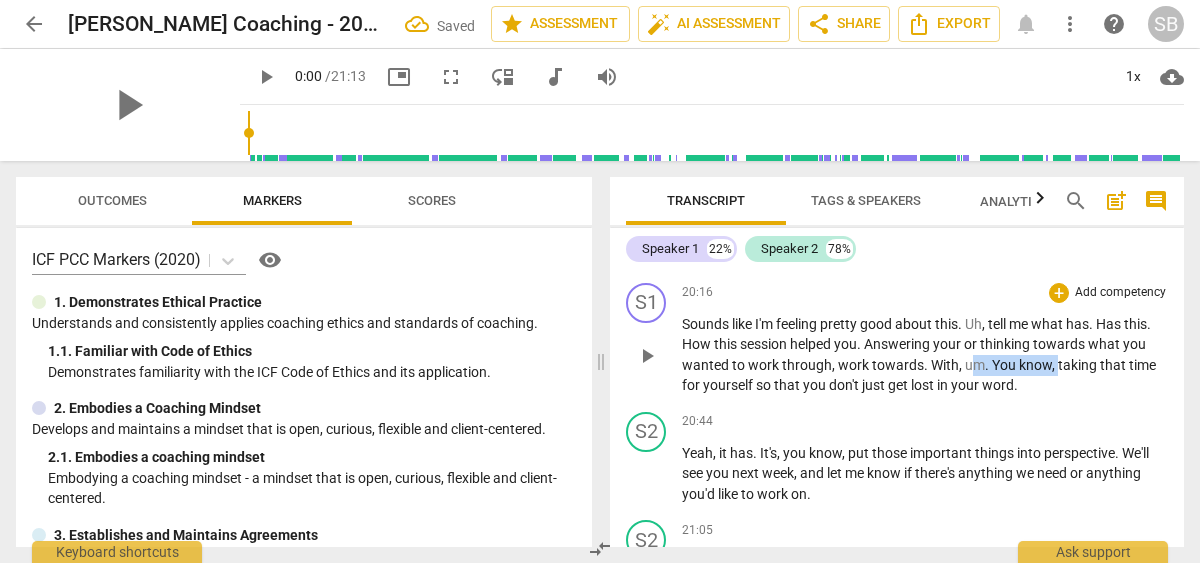 click on "Sounds   like   I'm   feeling   pretty   good   about   this .   Uh ,   tell   me   what   has .   Has   this .   How   this   session   helped   you .   Answering   your or thinking towards   what   you   wanted   to   work   through ,   work   towards .   With ,   um .   You   know ,   taking   that   time   for   yourself   so   that   you   don't   just   get   lost   in   your   word ." at bounding box center [925, 355] 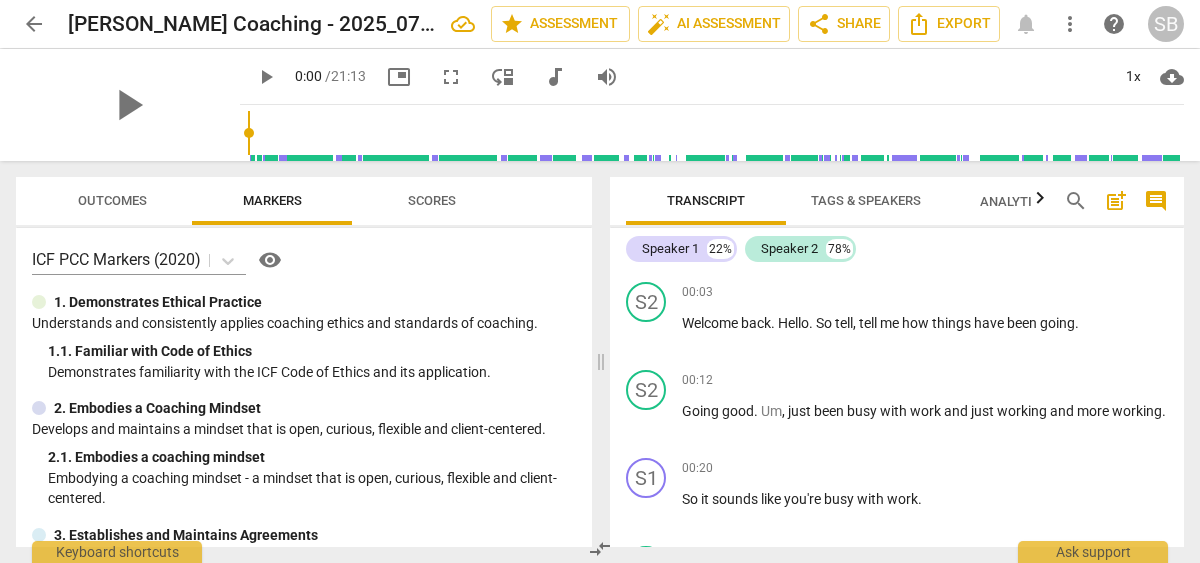 scroll, scrollTop: 0, scrollLeft: 0, axis: both 